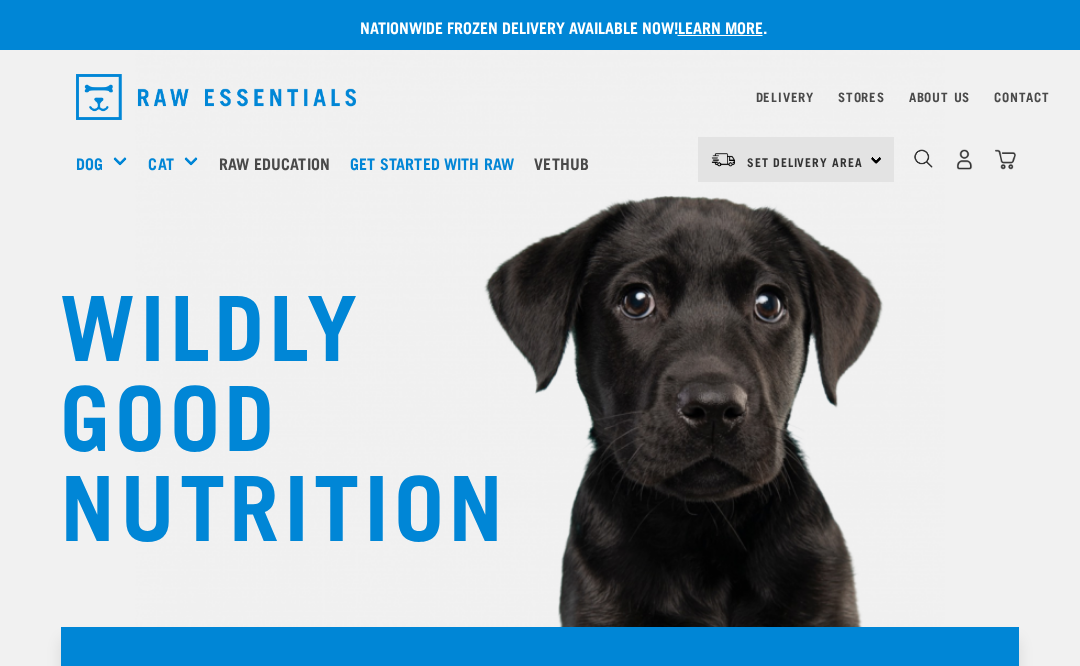 scroll, scrollTop: 0, scrollLeft: 0, axis: both 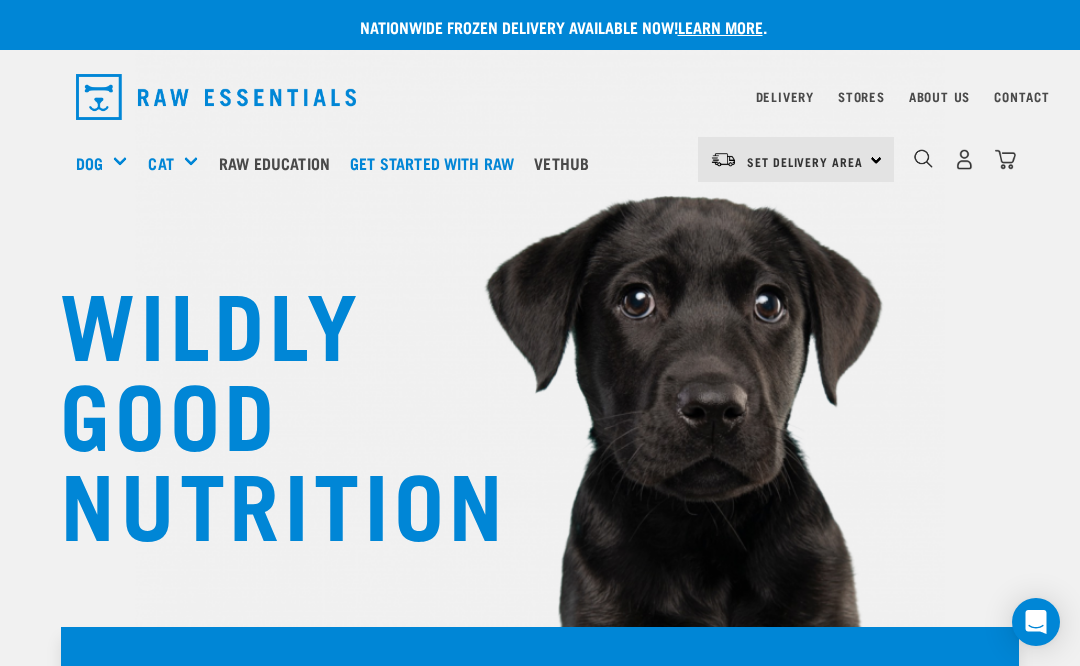 click on "Treats" at bounding box center (0, 0) 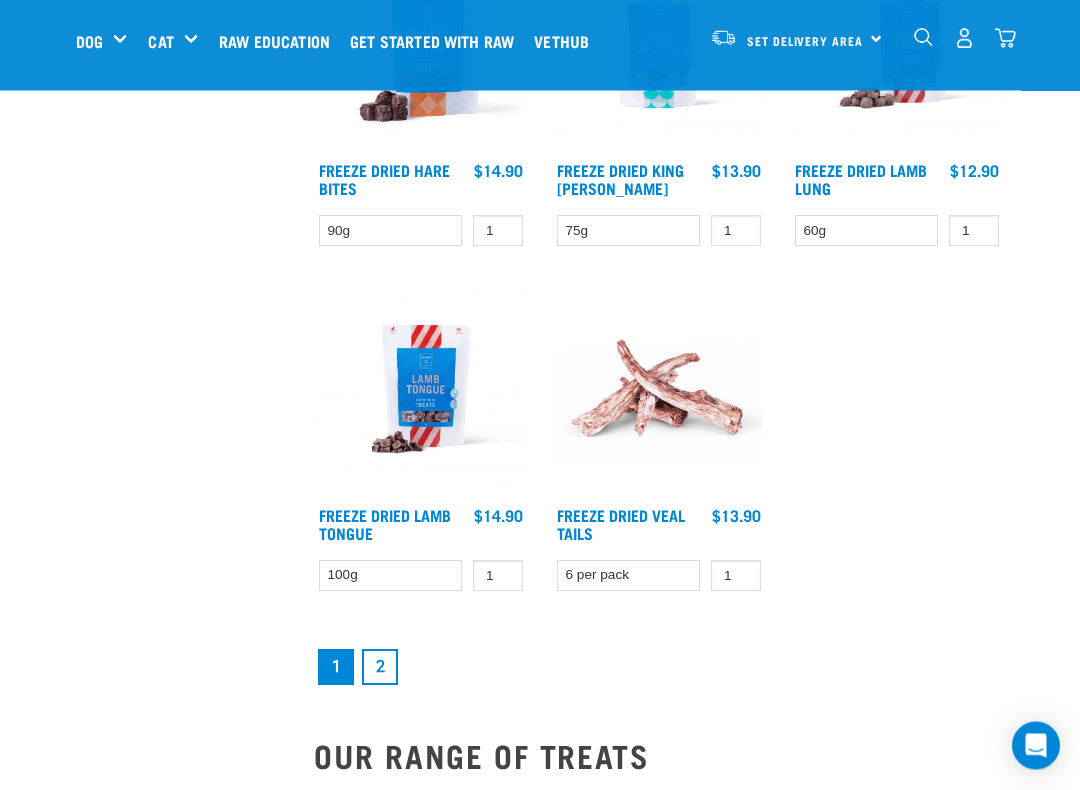 scroll, scrollTop: 3477, scrollLeft: 0, axis: vertical 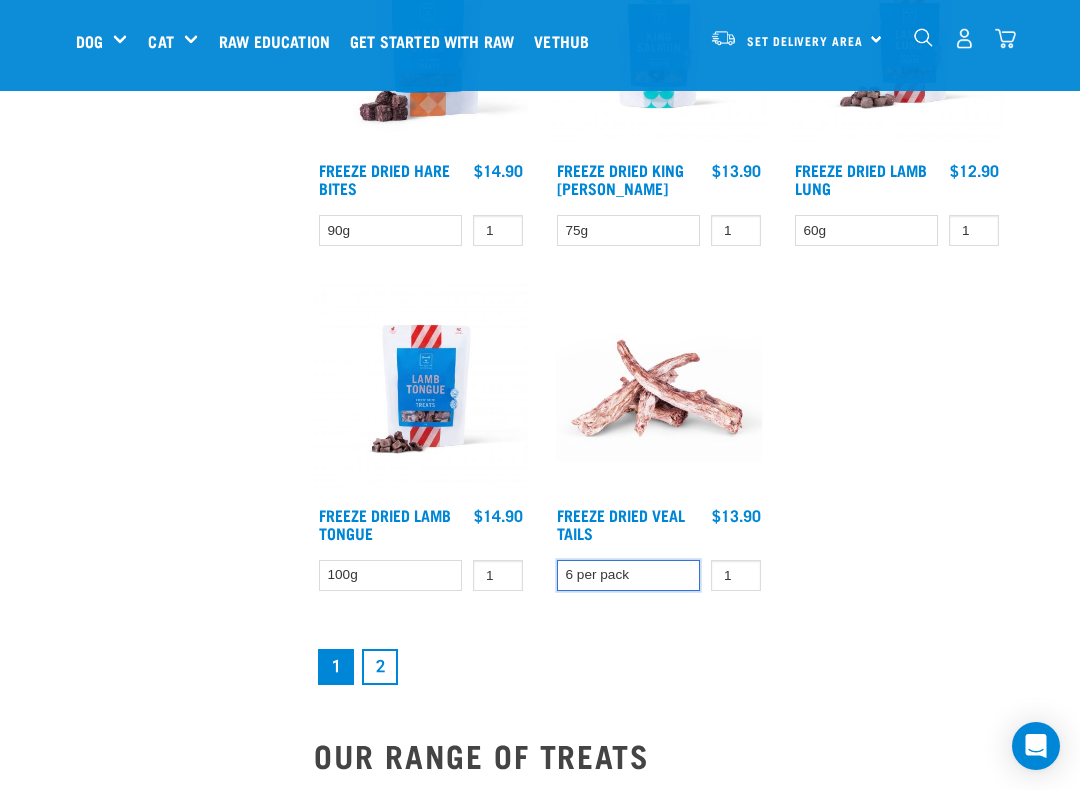 click on "6 per pack" at bounding box center [628, 575] 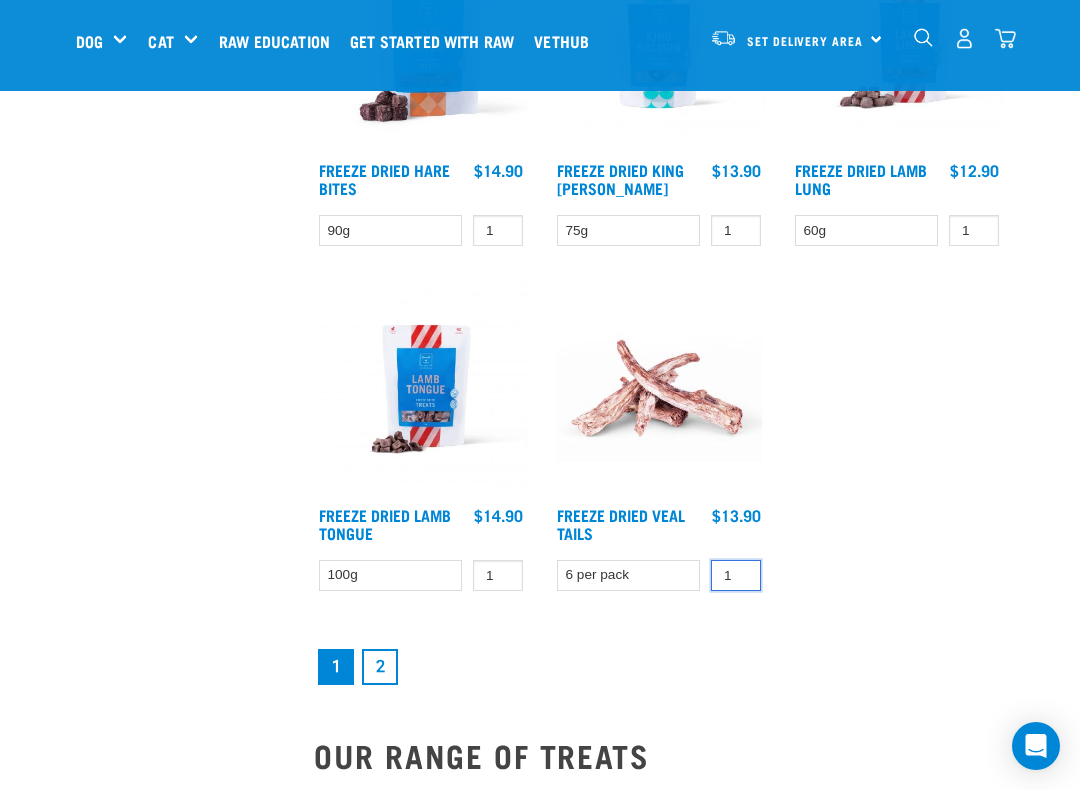 click on "1" at bounding box center (736, 575) 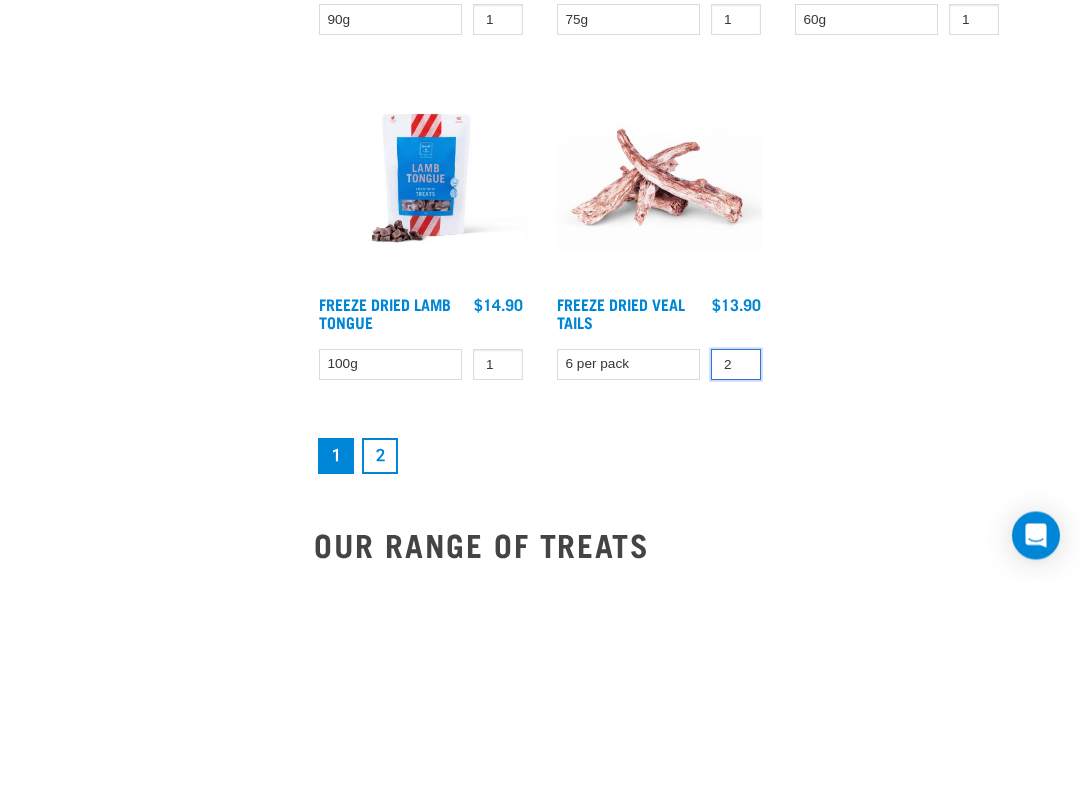 type on "2" 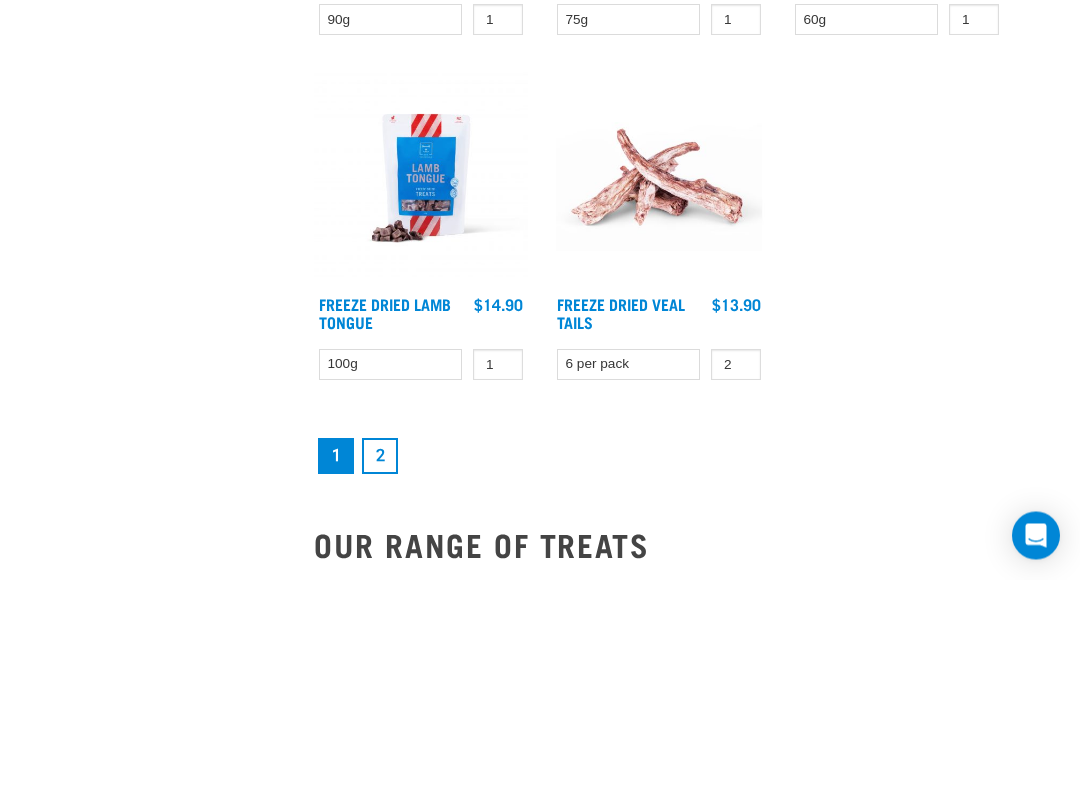 click on "Freeze Dried Veal Tails" at bounding box center (628, 526) 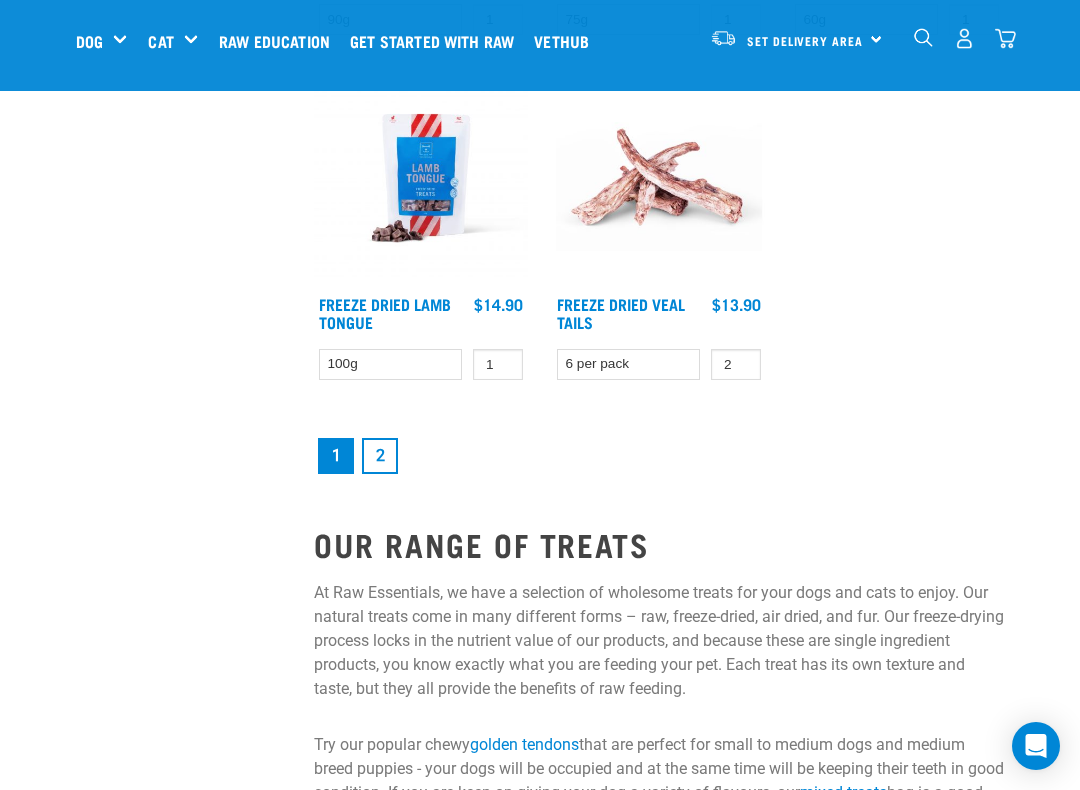 click on "Freeze Dried Veal Tails" at bounding box center [621, 312] 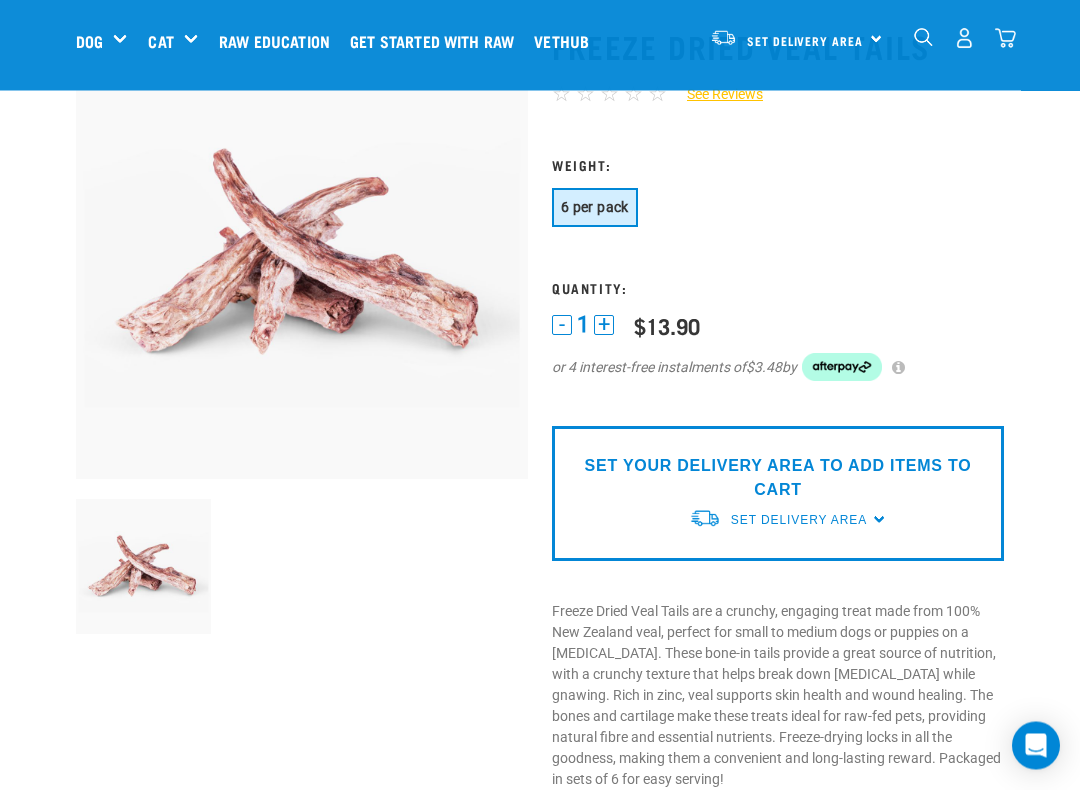 scroll, scrollTop: 122, scrollLeft: 0, axis: vertical 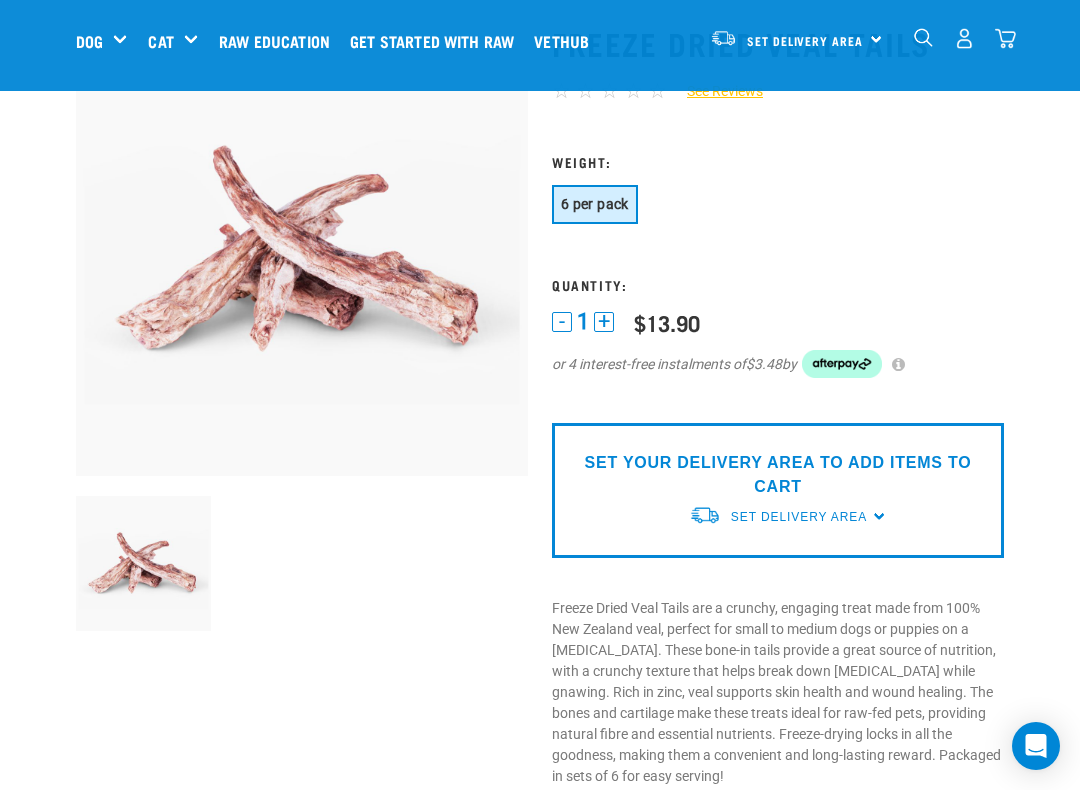 click on "+" at bounding box center [604, 322] 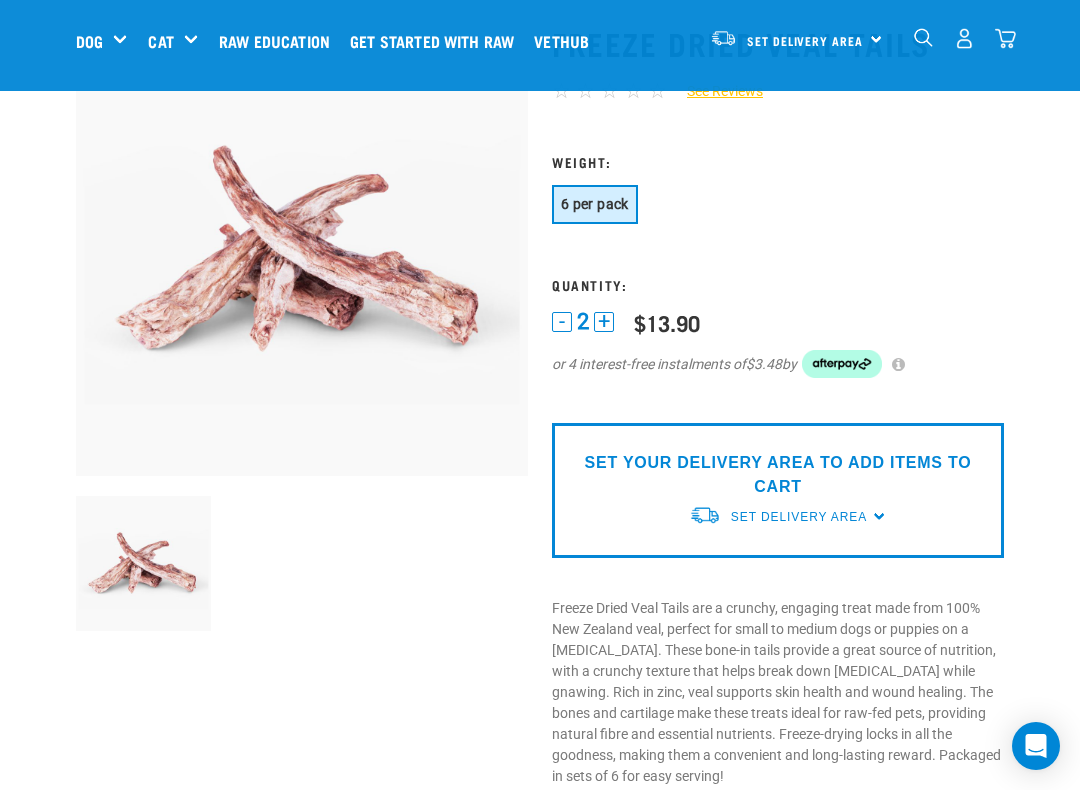 click on "+" at bounding box center [604, 322] 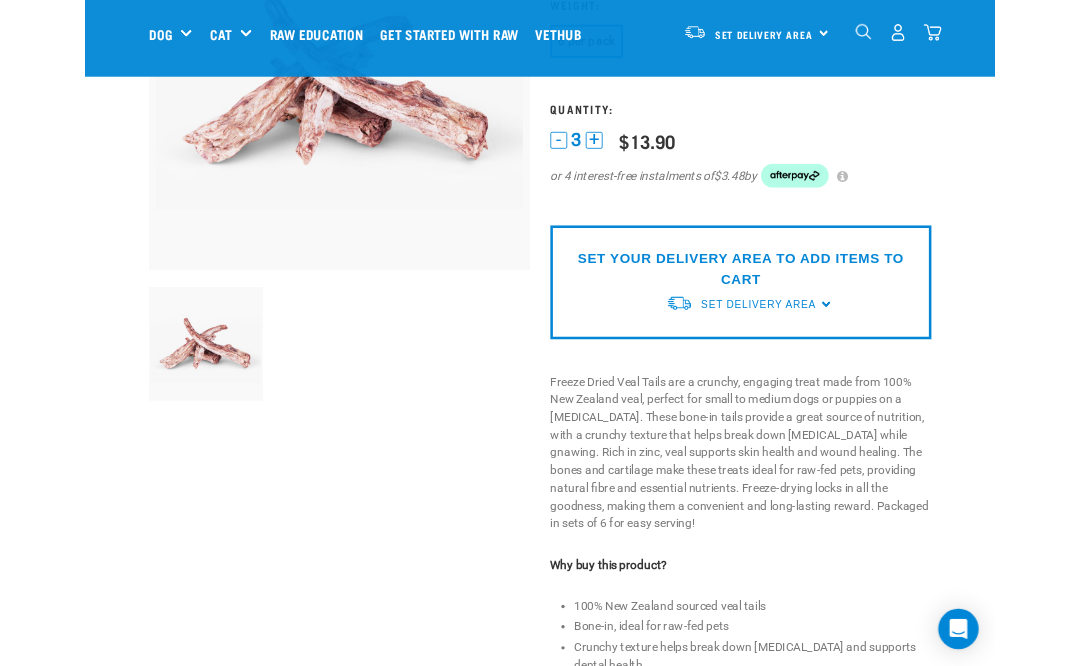 scroll, scrollTop: 279, scrollLeft: 0, axis: vertical 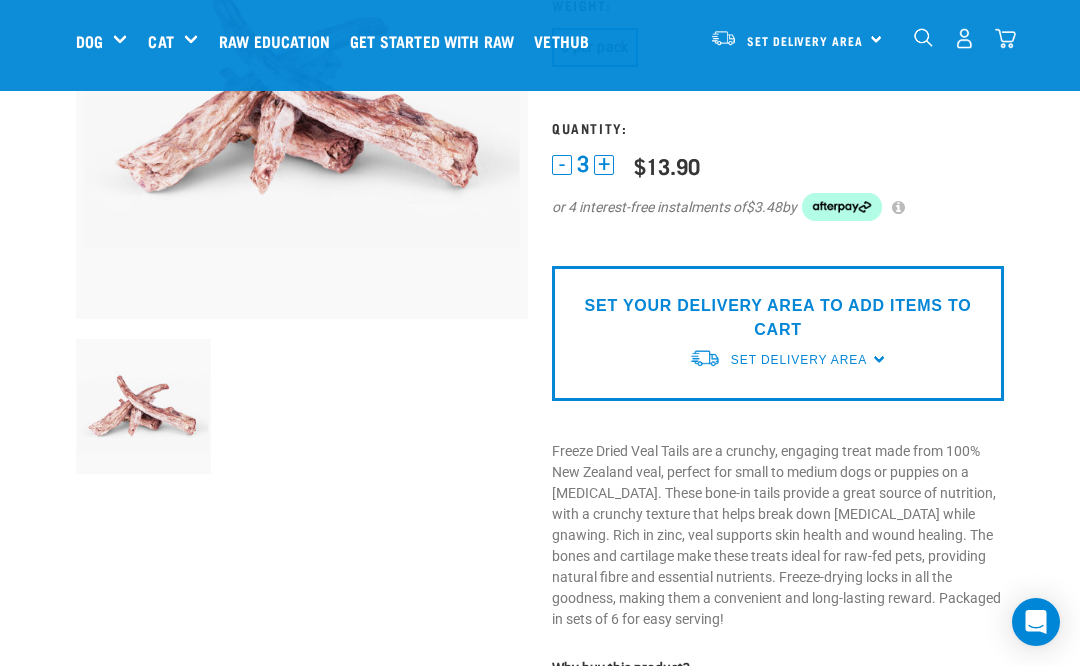 click on "Set Delivery Area" at bounding box center (799, 360) 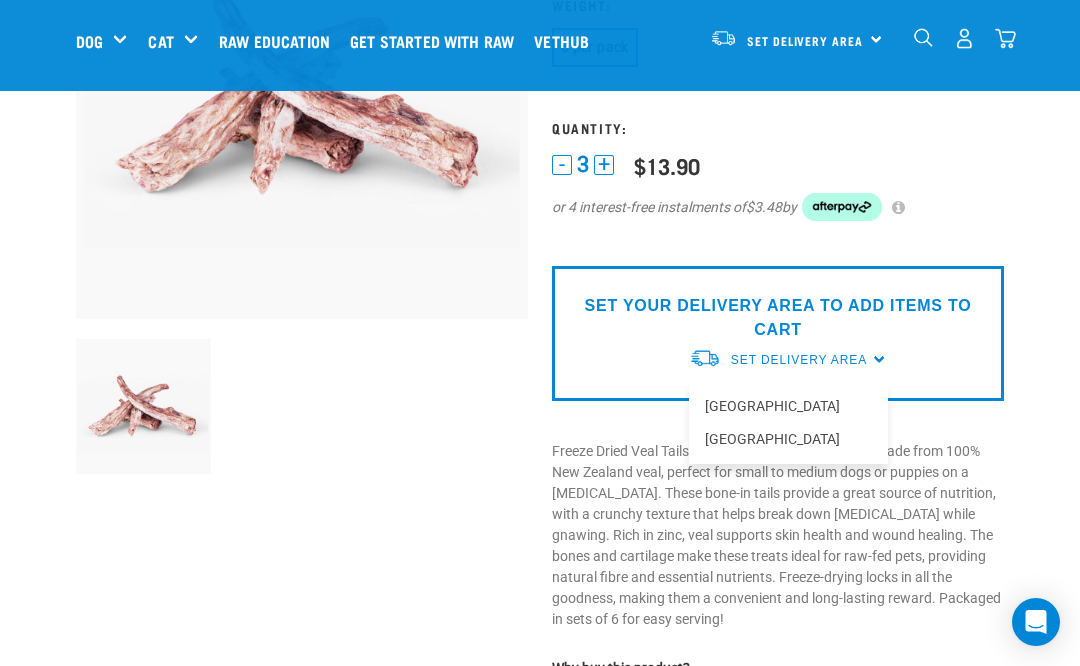 click on "[GEOGRAPHIC_DATA]" at bounding box center [788, 406] 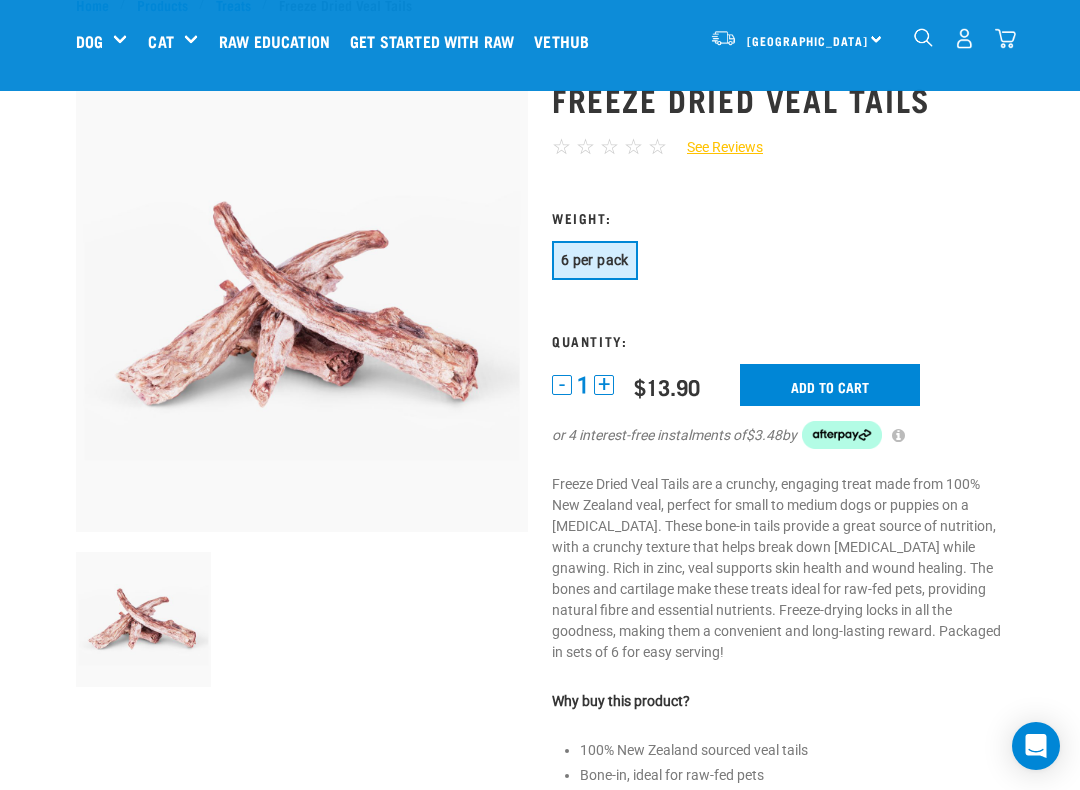 scroll, scrollTop: 65, scrollLeft: 0, axis: vertical 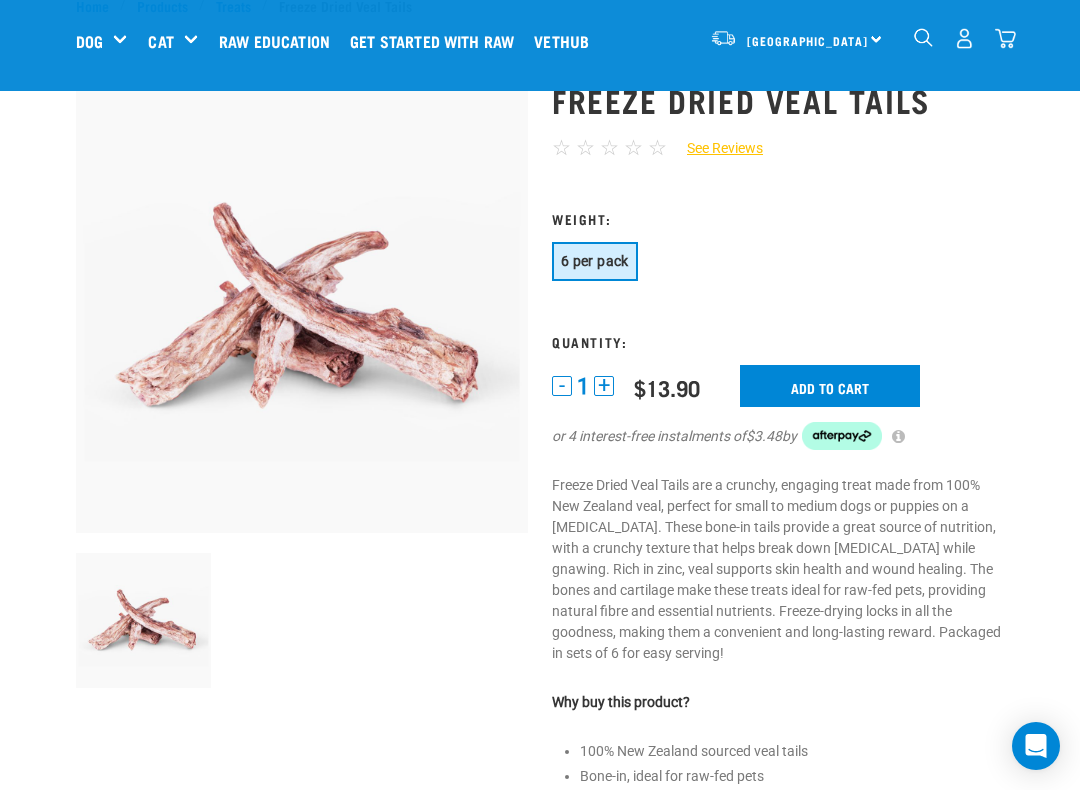 click on "+" at bounding box center (604, 386) 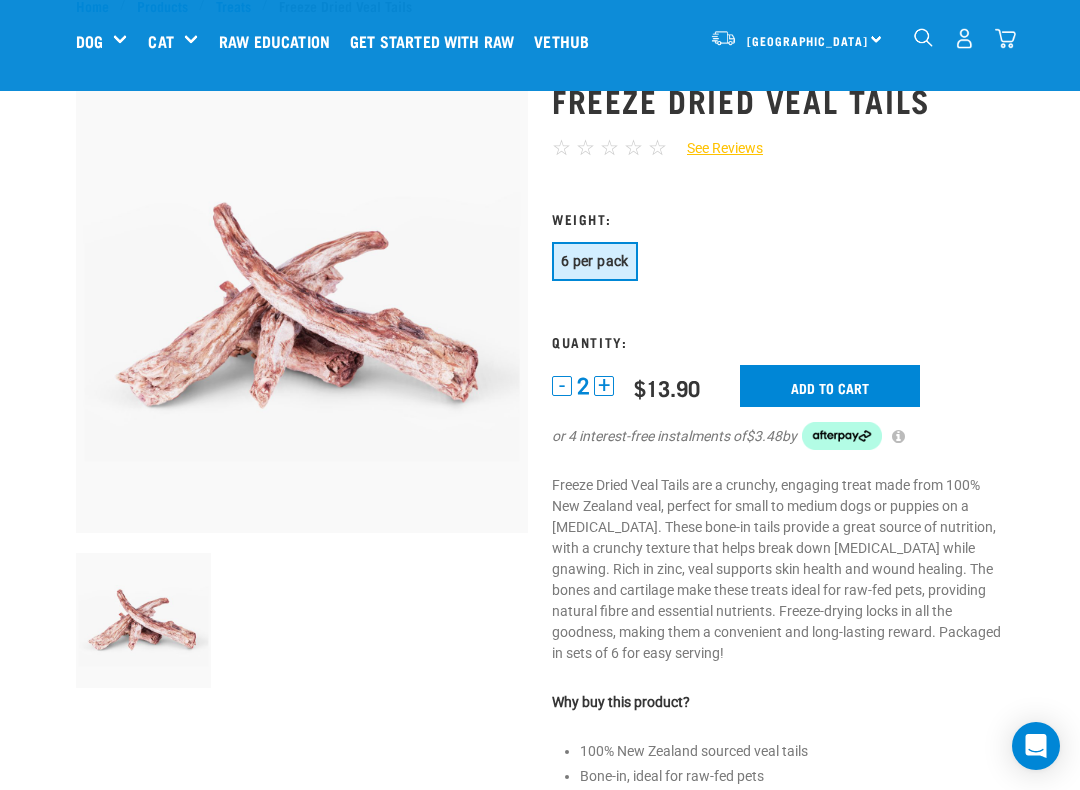 click on "+" at bounding box center (604, 386) 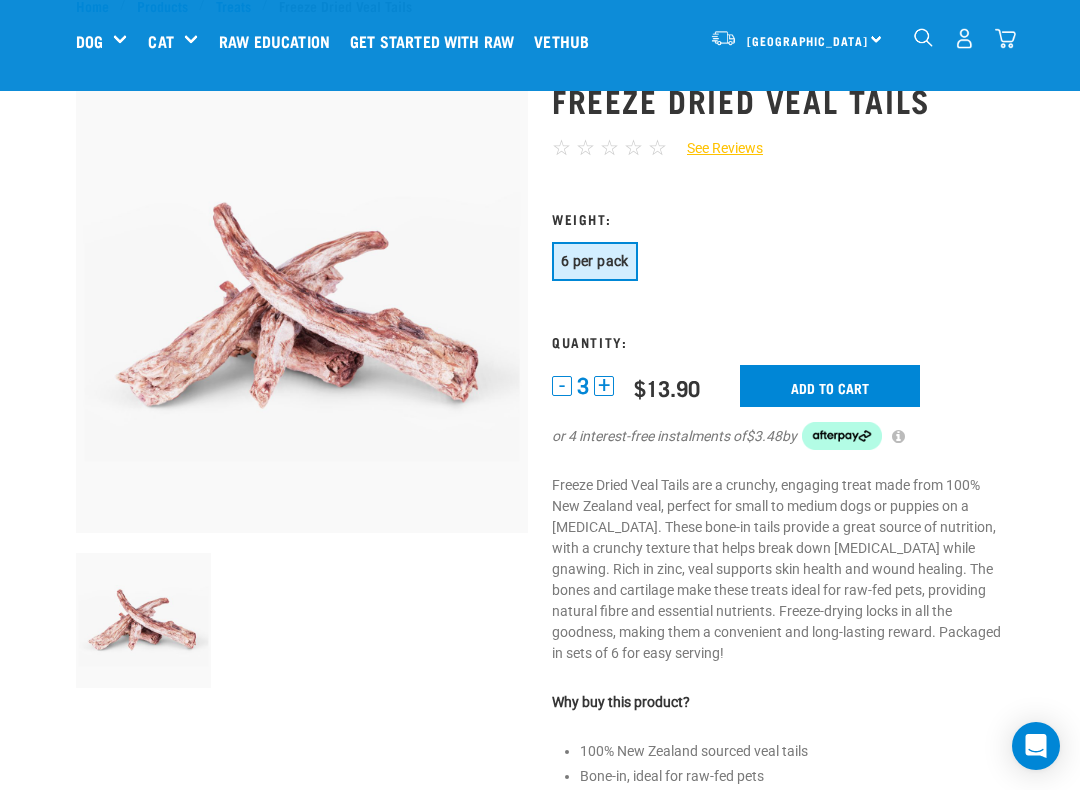 click on "Add to cart" at bounding box center [830, 386] 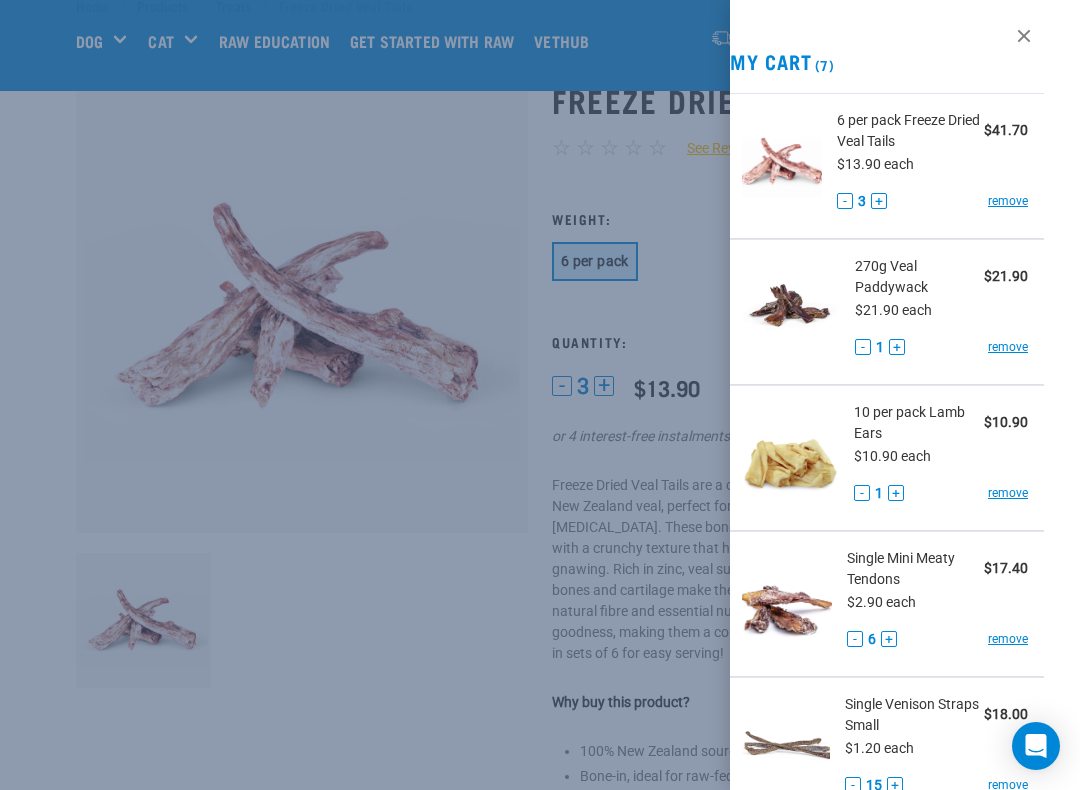 scroll, scrollTop: 0, scrollLeft: 20, axis: horizontal 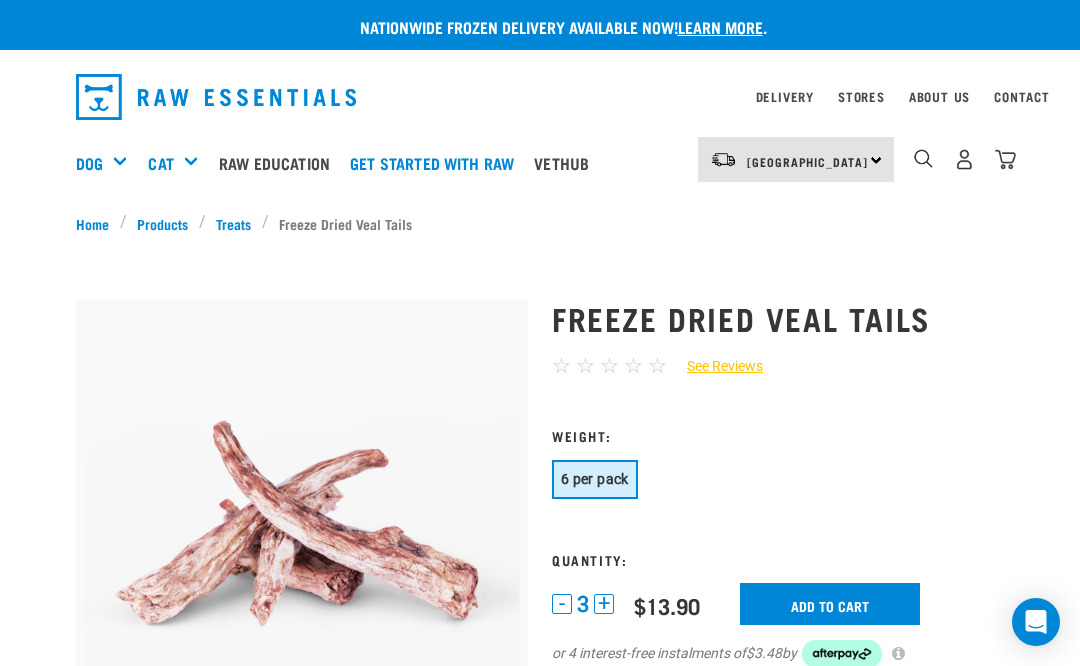 click at bounding box center [964, 159] 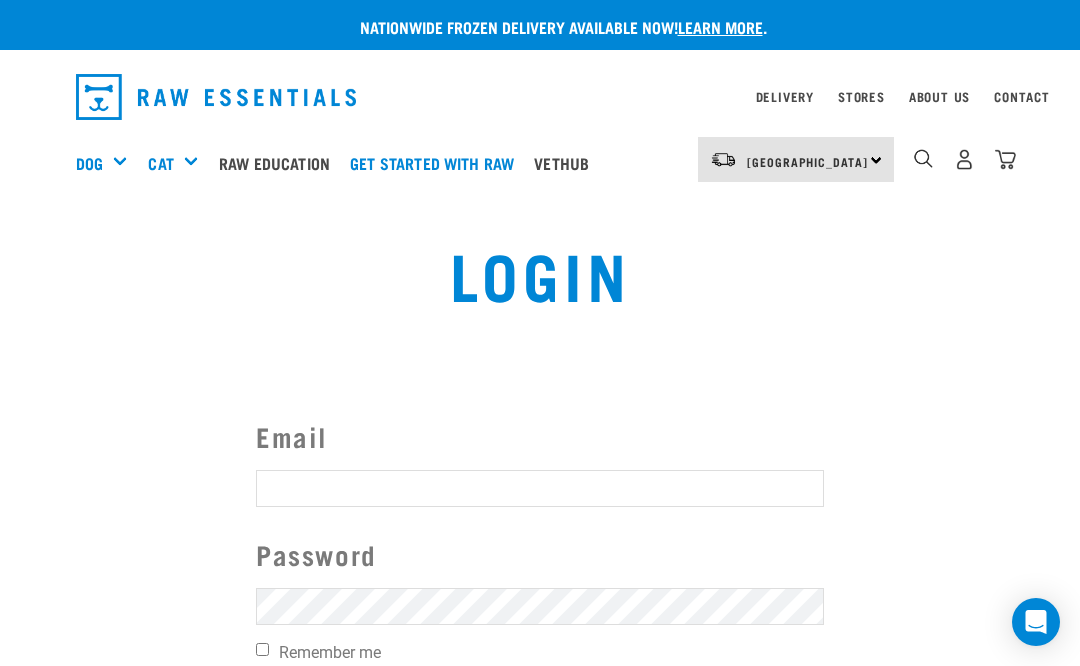 scroll, scrollTop: 0, scrollLeft: 0, axis: both 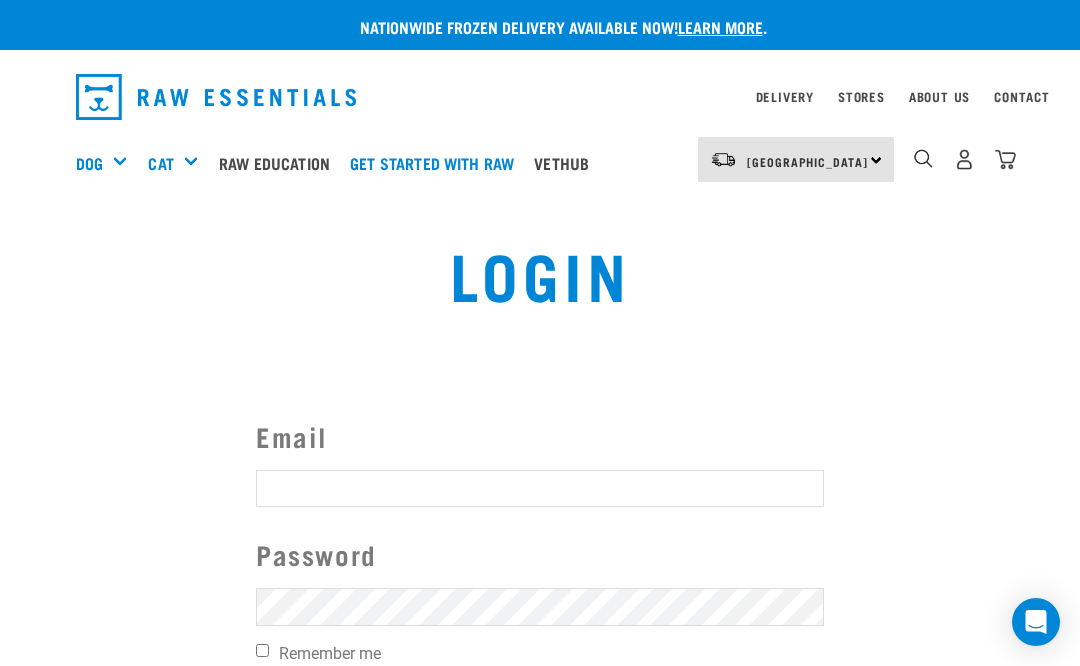 click on "Email" at bounding box center (540, 488) 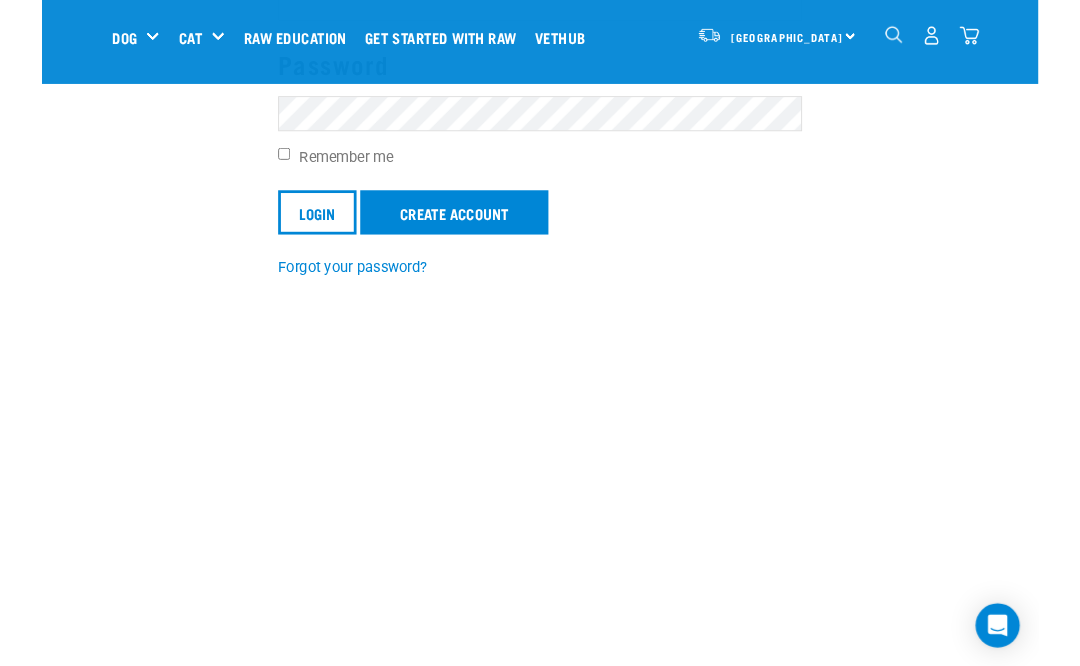 scroll, scrollTop: 332, scrollLeft: 0, axis: vertical 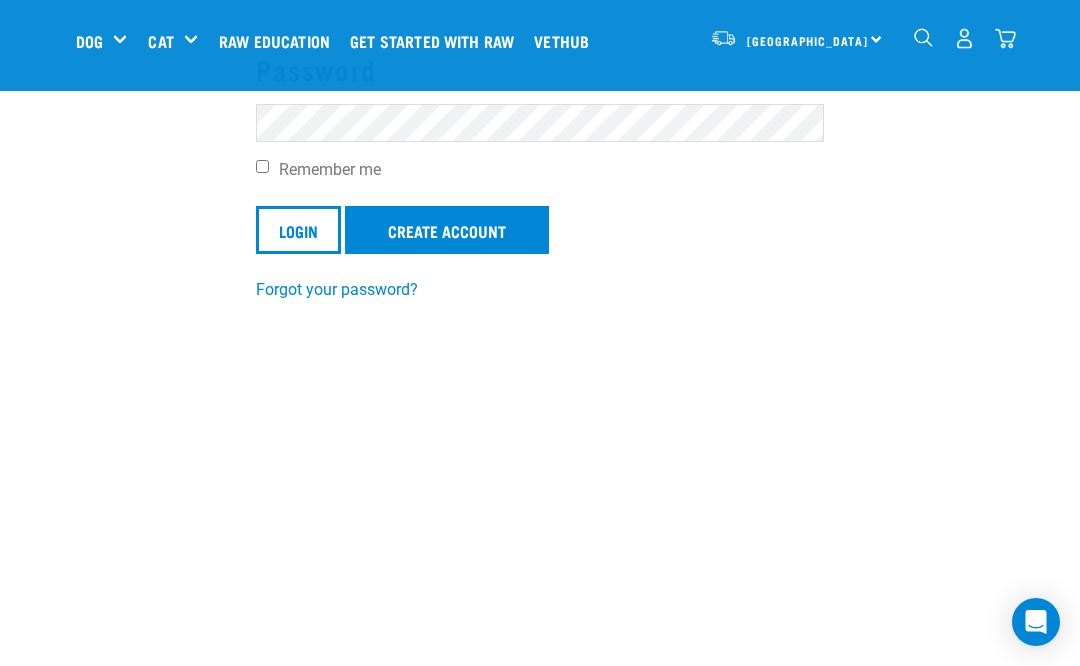 type on "[PERSON_NAME][EMAIL_ADDRESS][DOMAIN_NAME]" 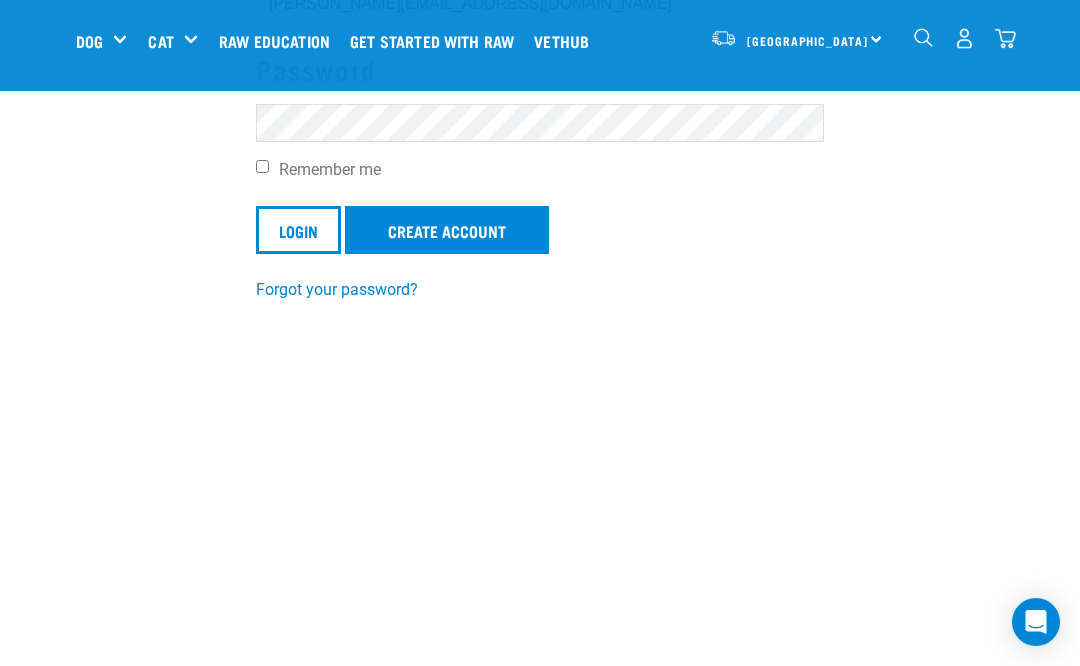 click on "Login" at bounding box center (298, 230) 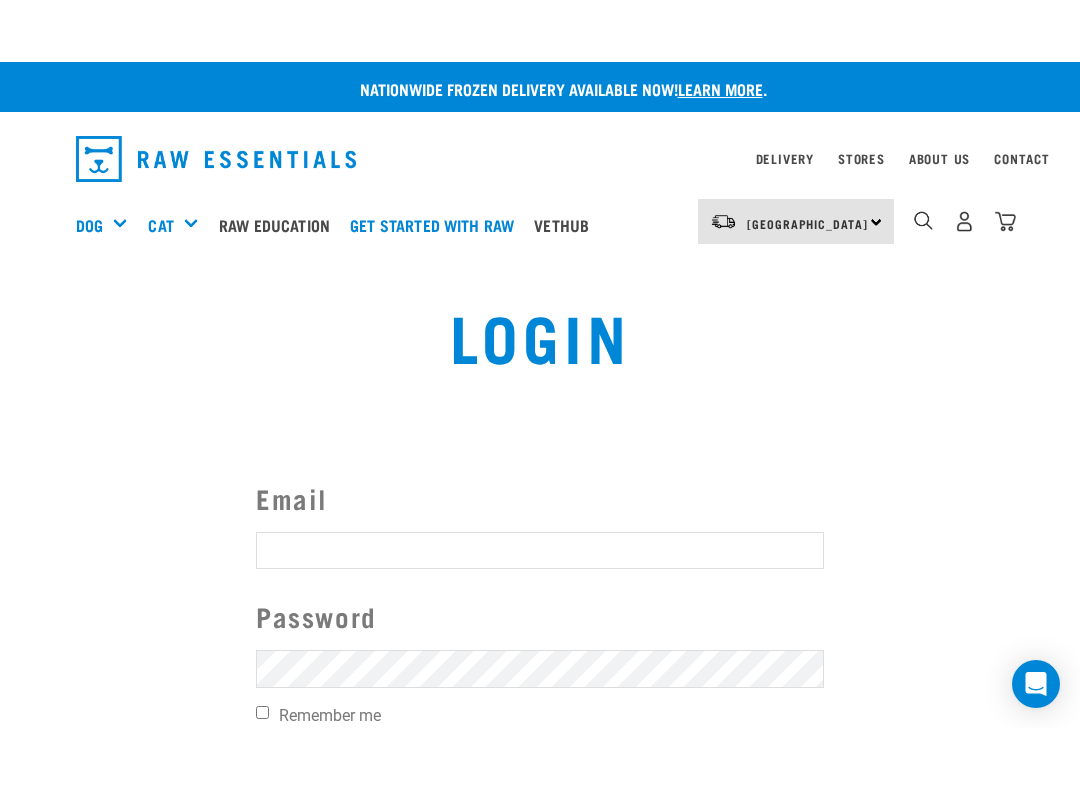 scroll, scrollTop: 0, scrollLeft: 0, axis: both 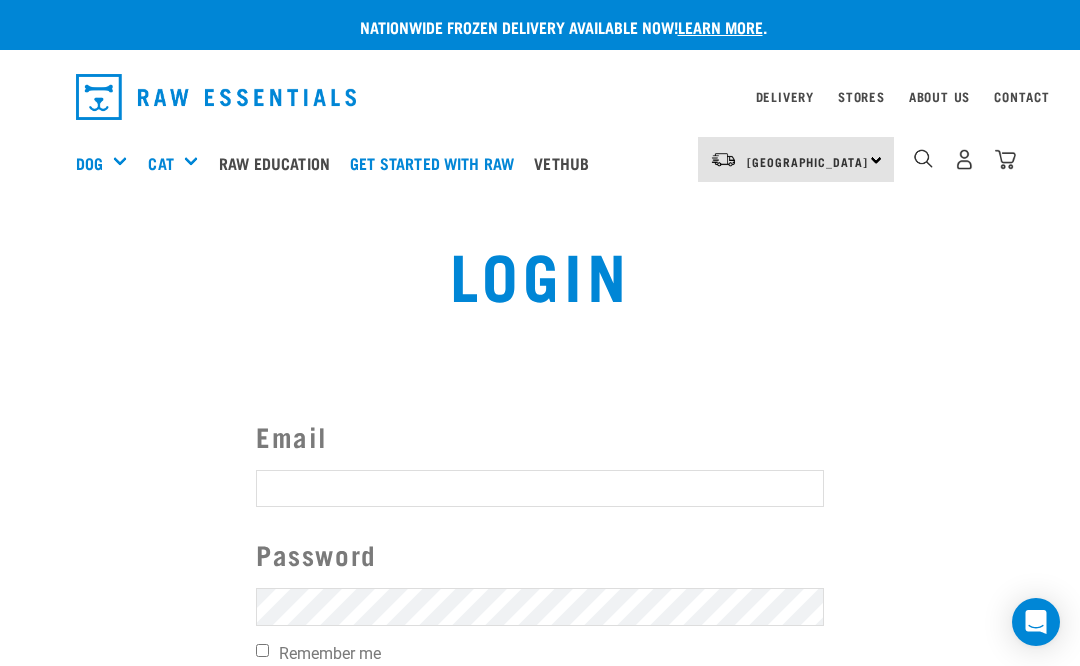 click on "Invalid username or password." at bounding box center [0, 333] 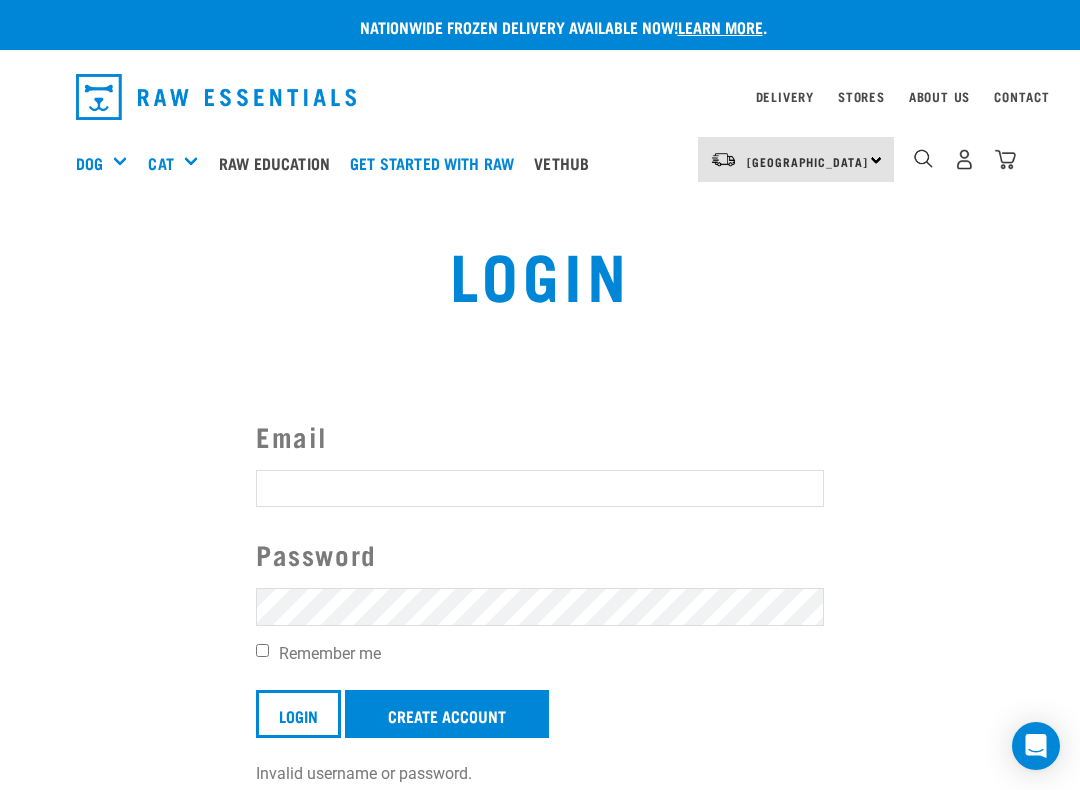 click on "Email" at bounding box center (540, 488) 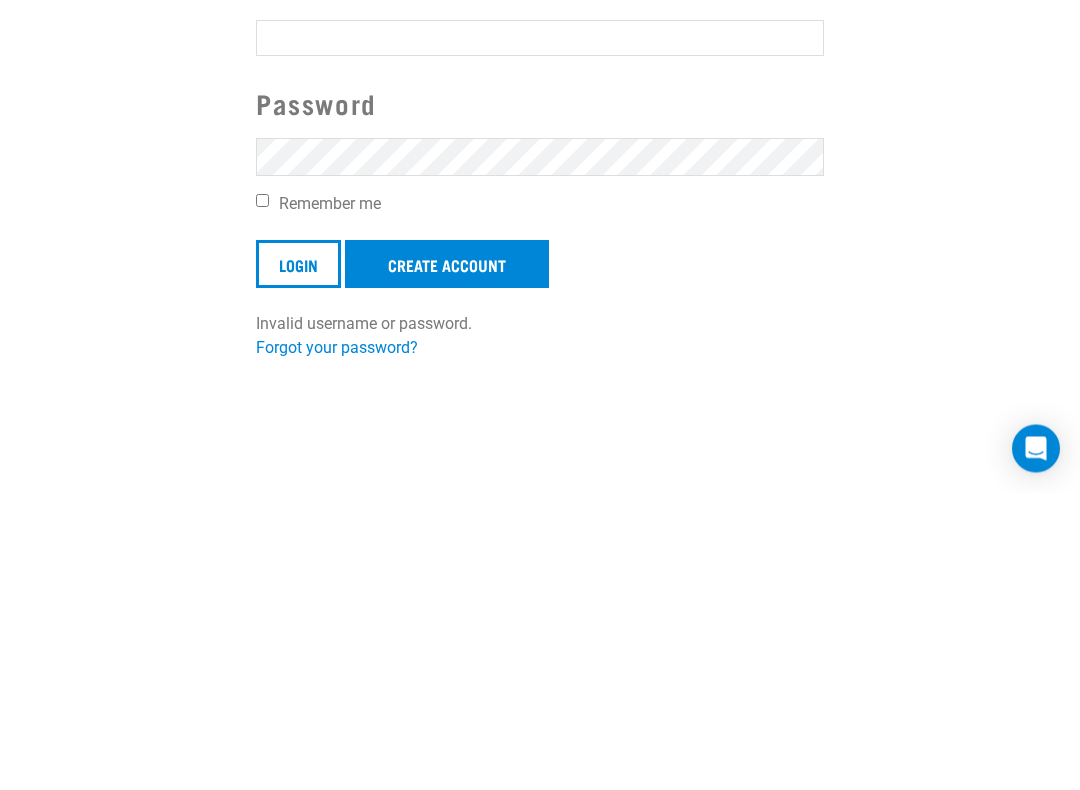 scroll, scrollTop: 298, scrollLeft: 0, axis: vertical 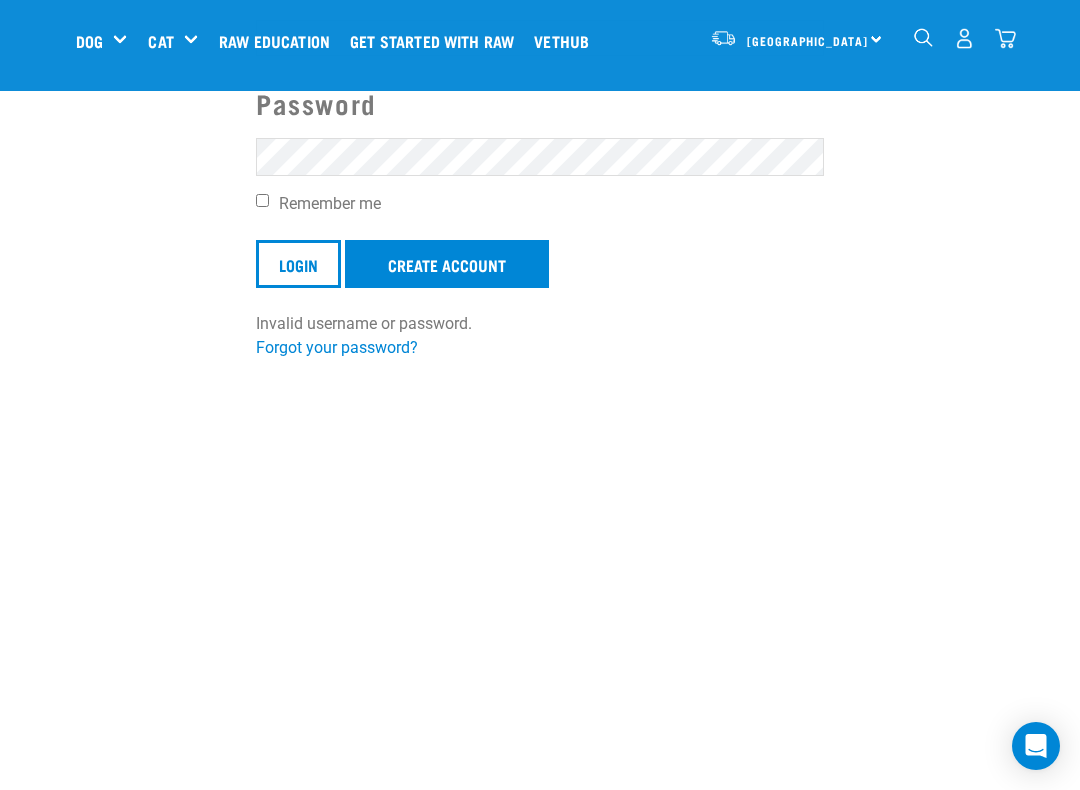 type on "Kim_maitland@hotmail.com" 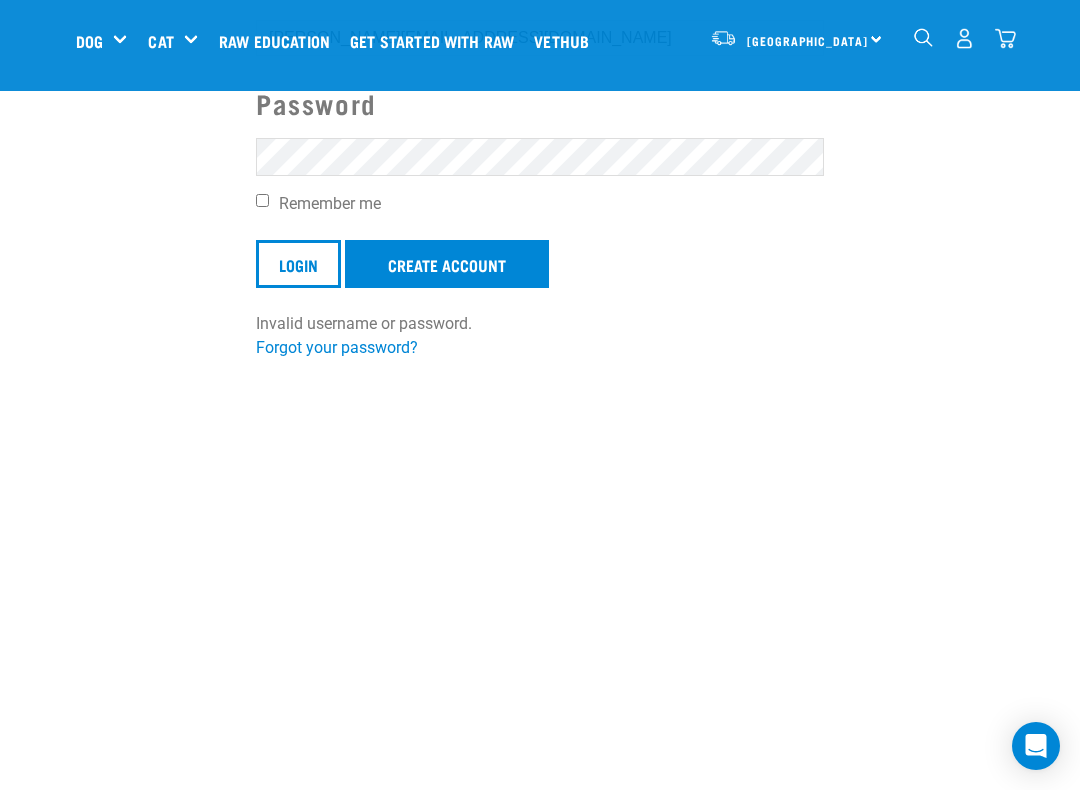 click on "Login" at bounding box center (298, 264) 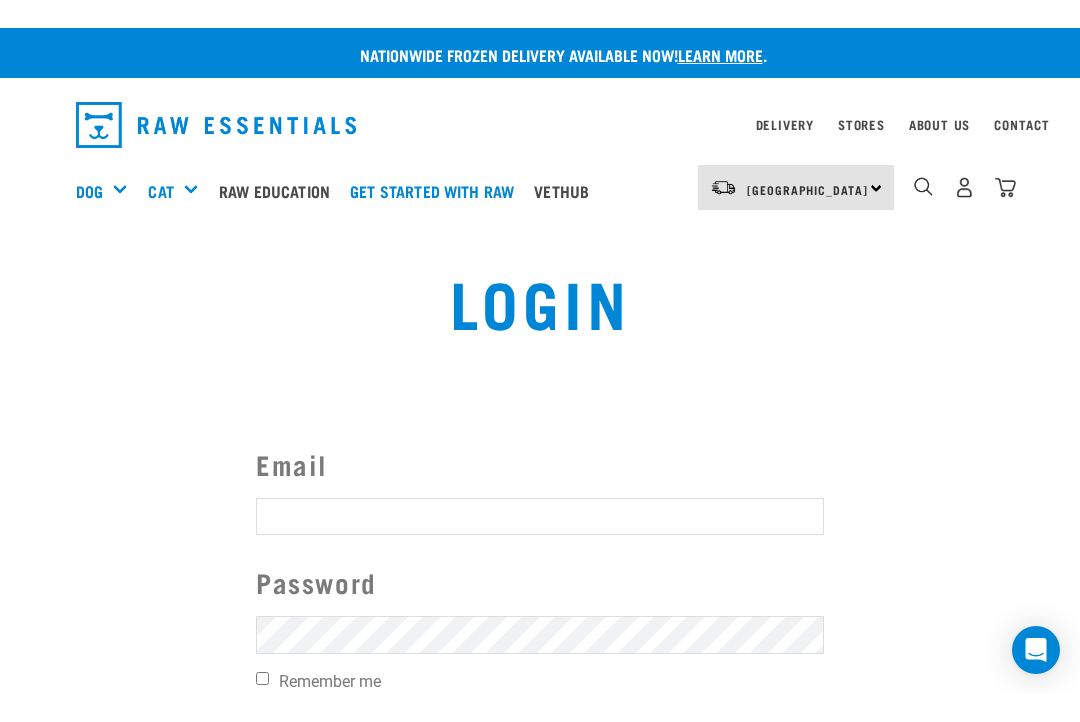 scroll, scrollTop: 0, scrollLeft: 0, axis: both 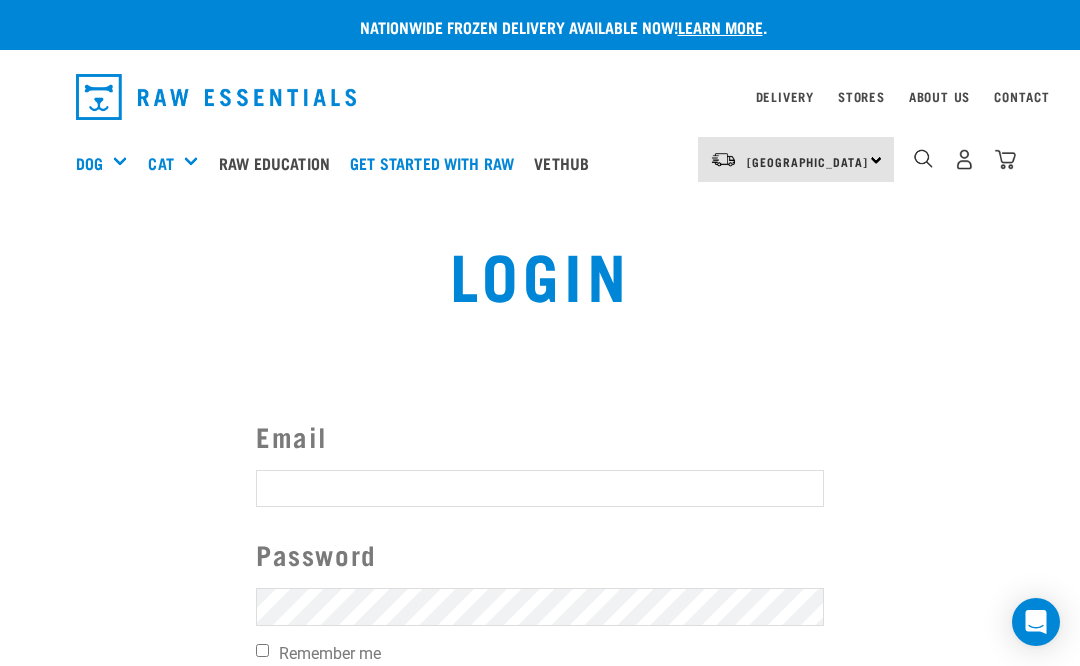 click on "Email" at bounding box center [540, 488] 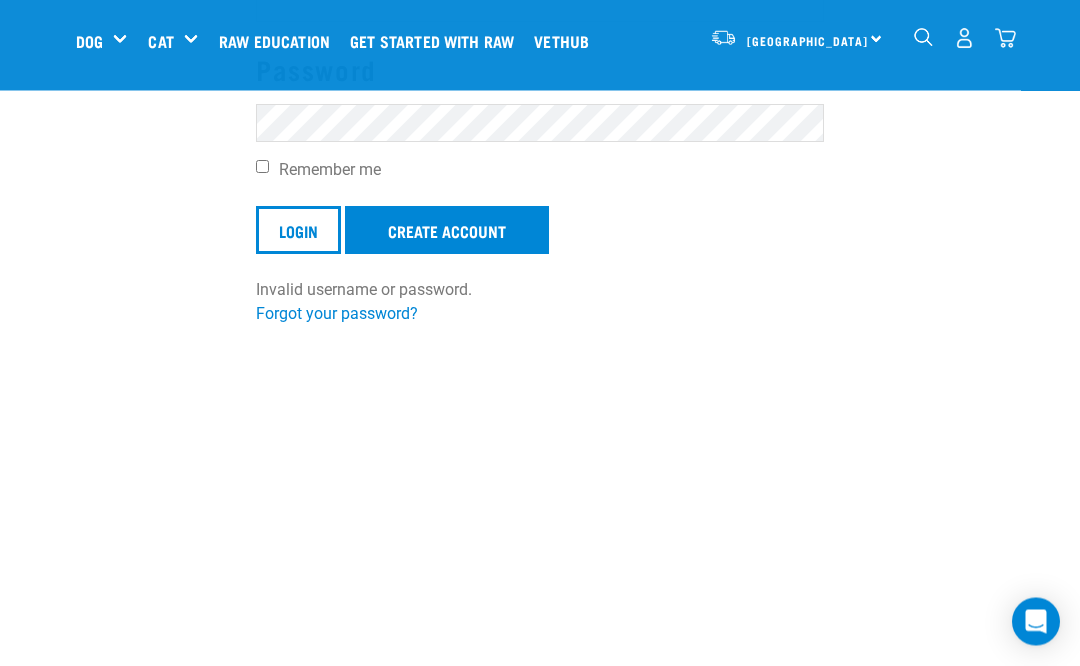 scroll, scrollTop: 332, scrollLeft: 0, axis: vertical 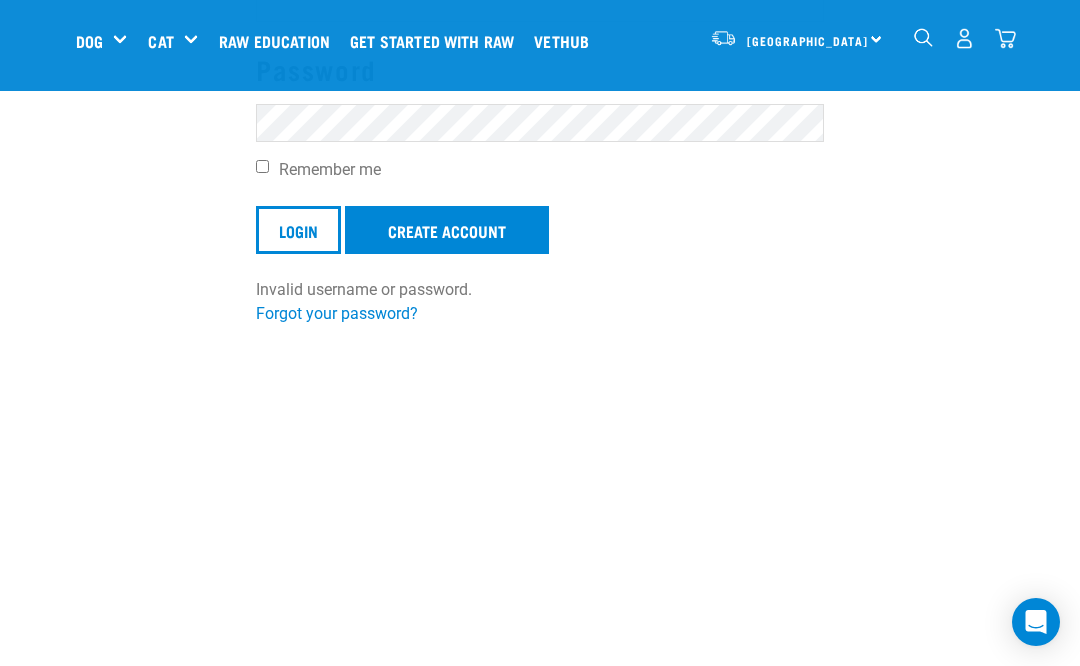type on "[PERSON_NAME][EMAIL_ADDRESS][DOMAIN_NAME]" 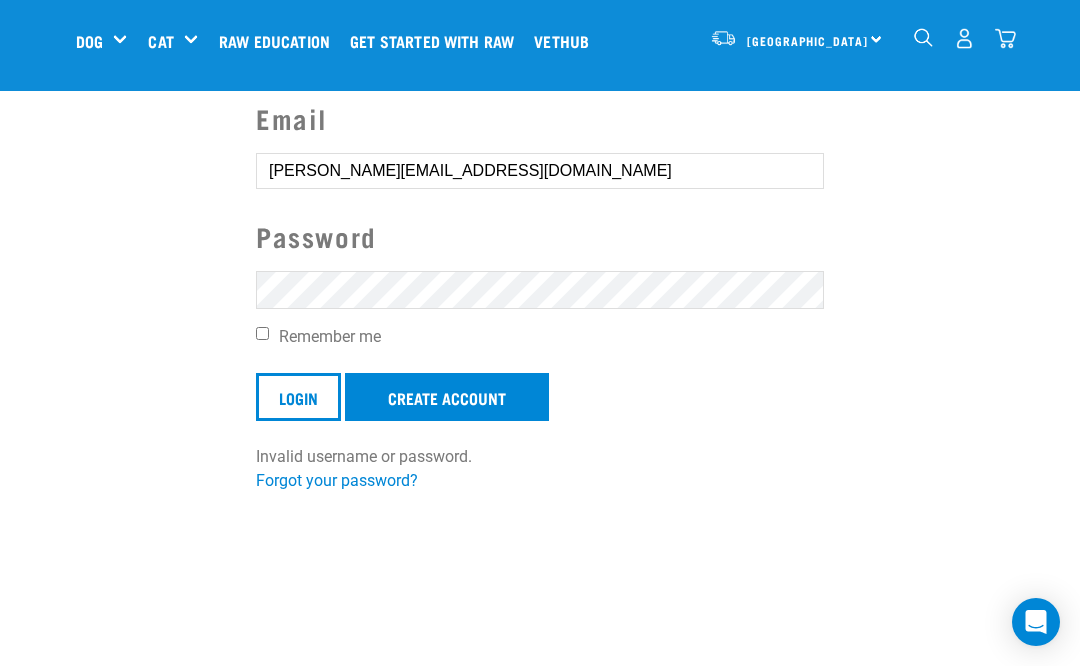 scroll, scrollTop: 163, scrollLeft: 0, axis: vertical 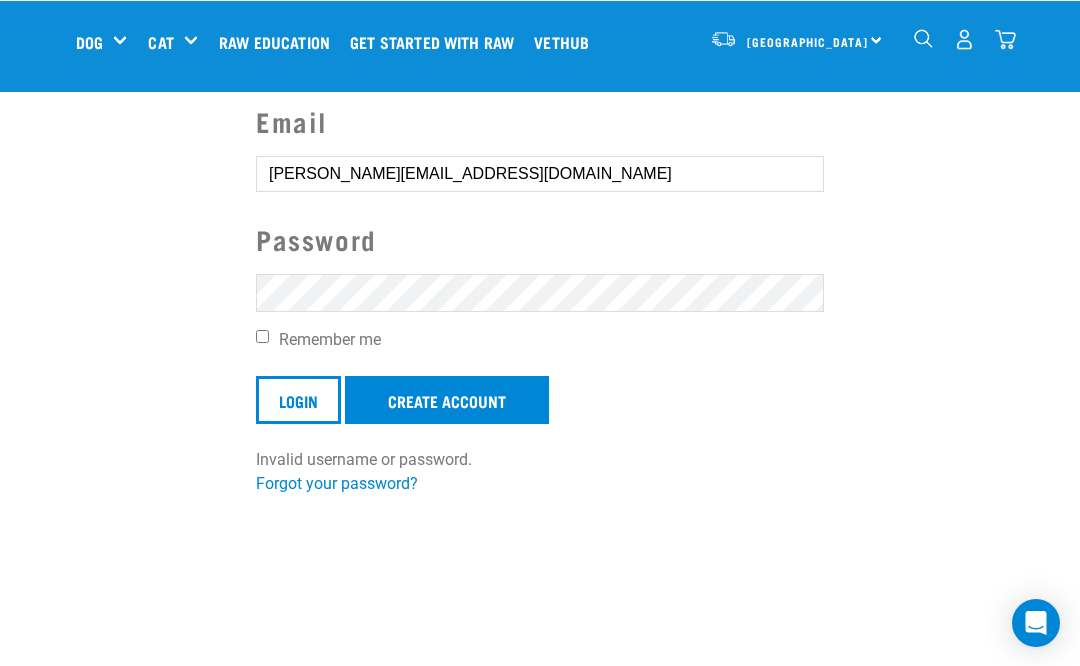 click on "Login" at bounding box center (298, 399) 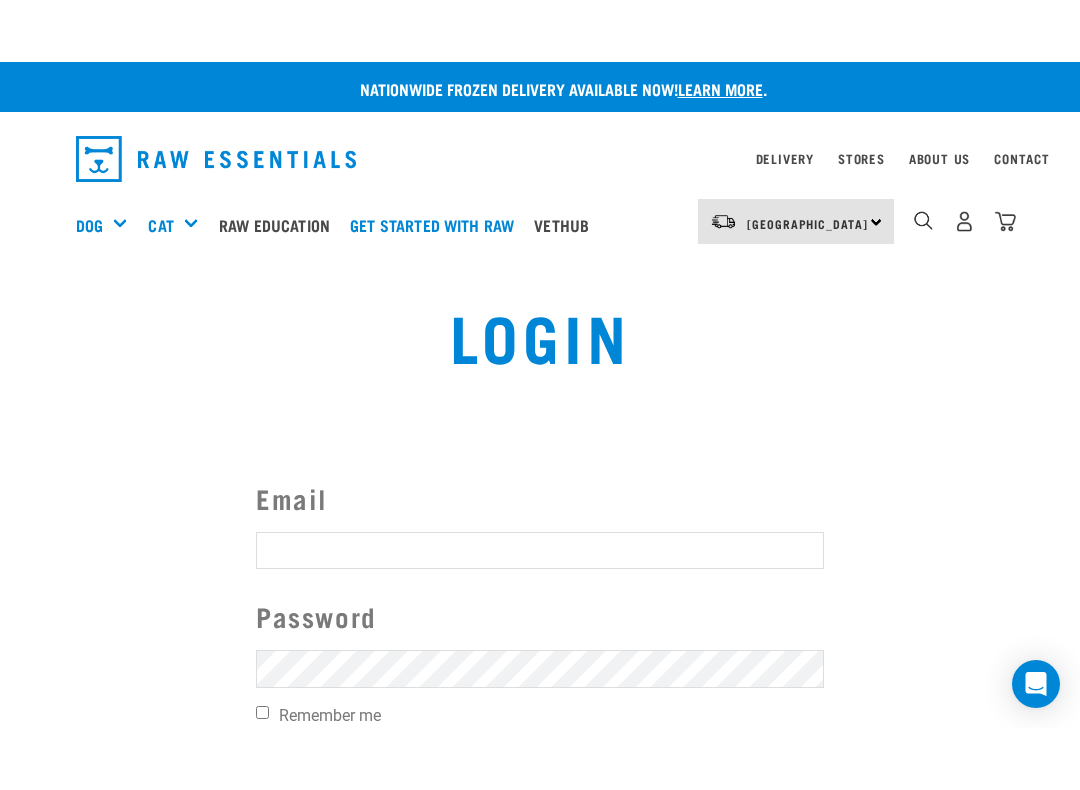scroll, scrollTop: 0, scrollLeft: 0, axis: both 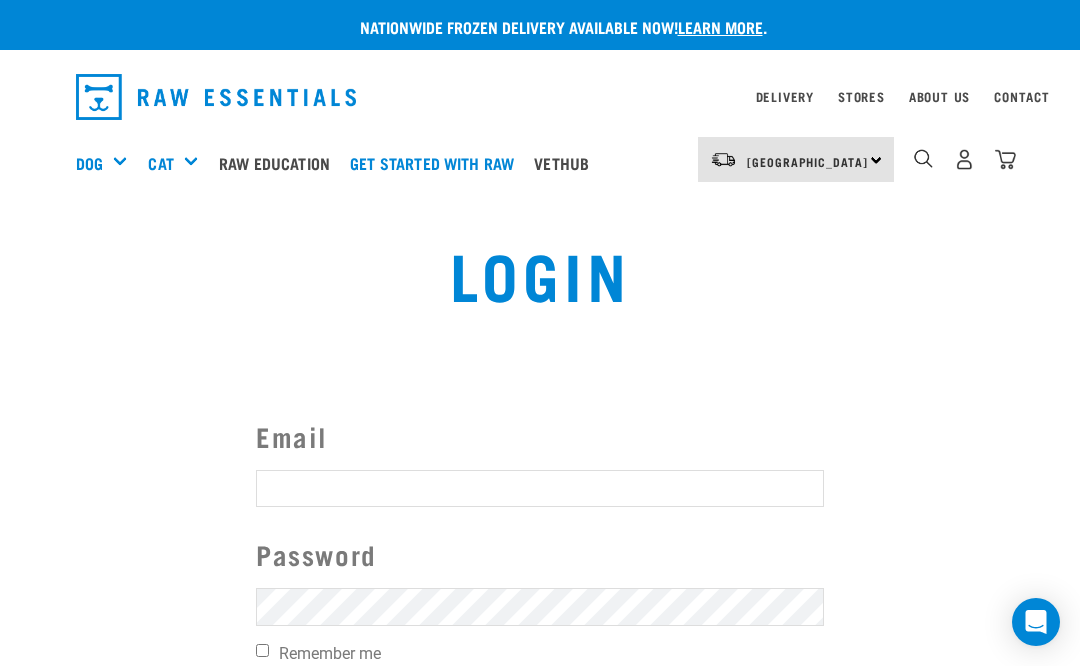 click on "Invalid username or password." at bounding box center [0, 333] 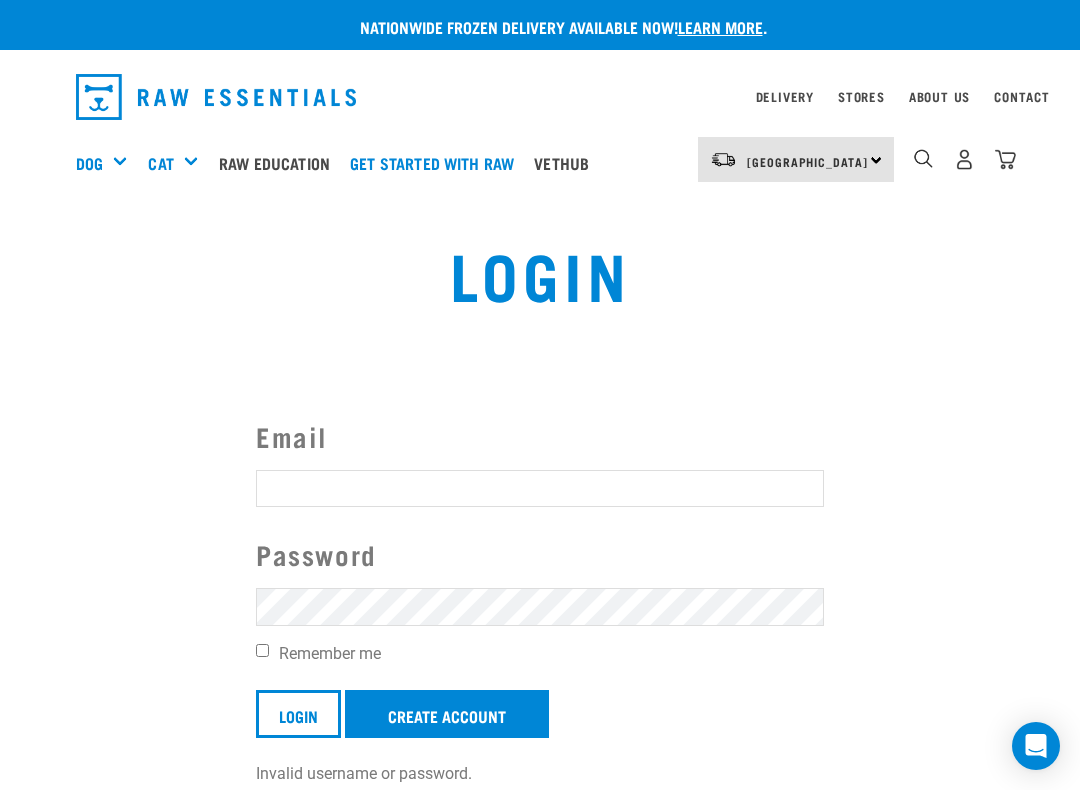 click at bounding box center [36, 347] 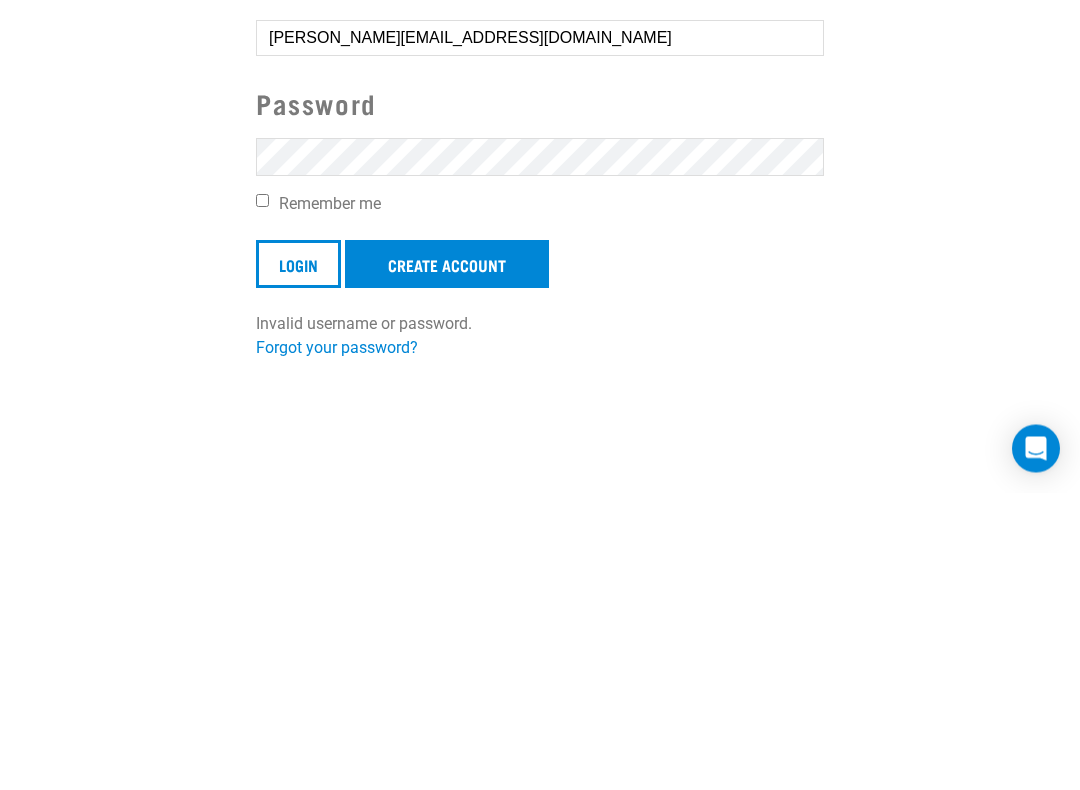 type on "[PERSON_NAME][EMAIL_ADDRESS][DOMAIN_NAME]" 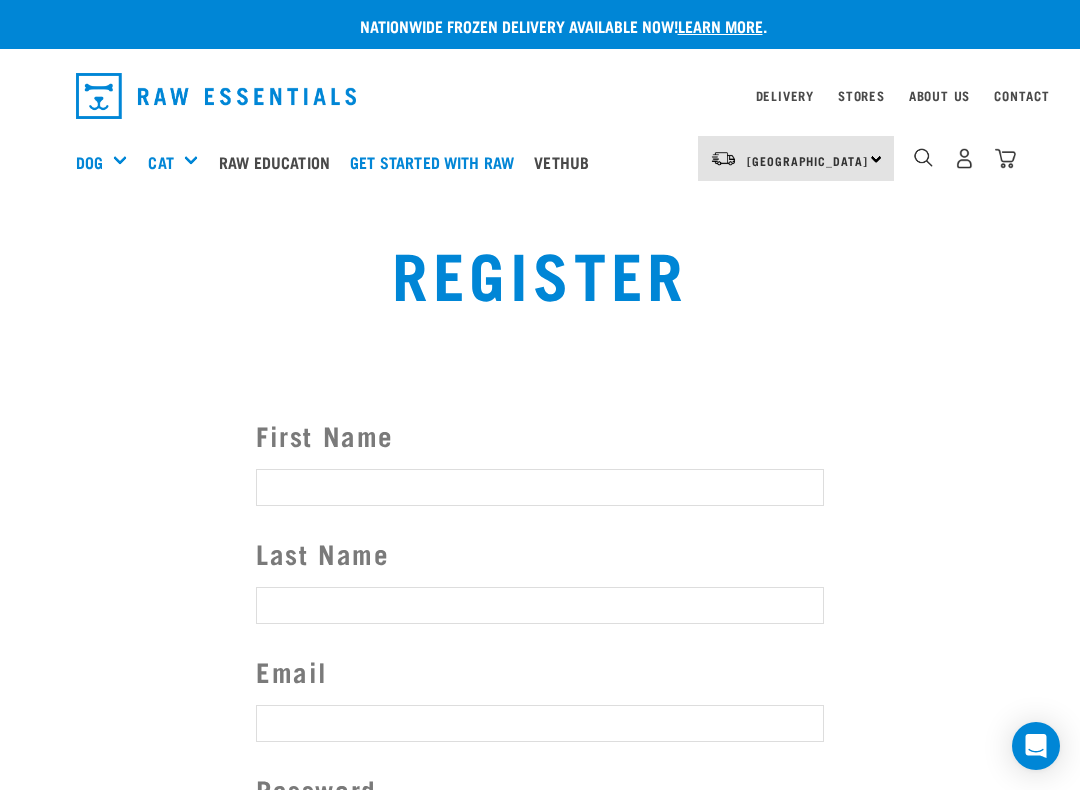 scroll, scrollTop: 0, scrollLeft: 0, axis: both 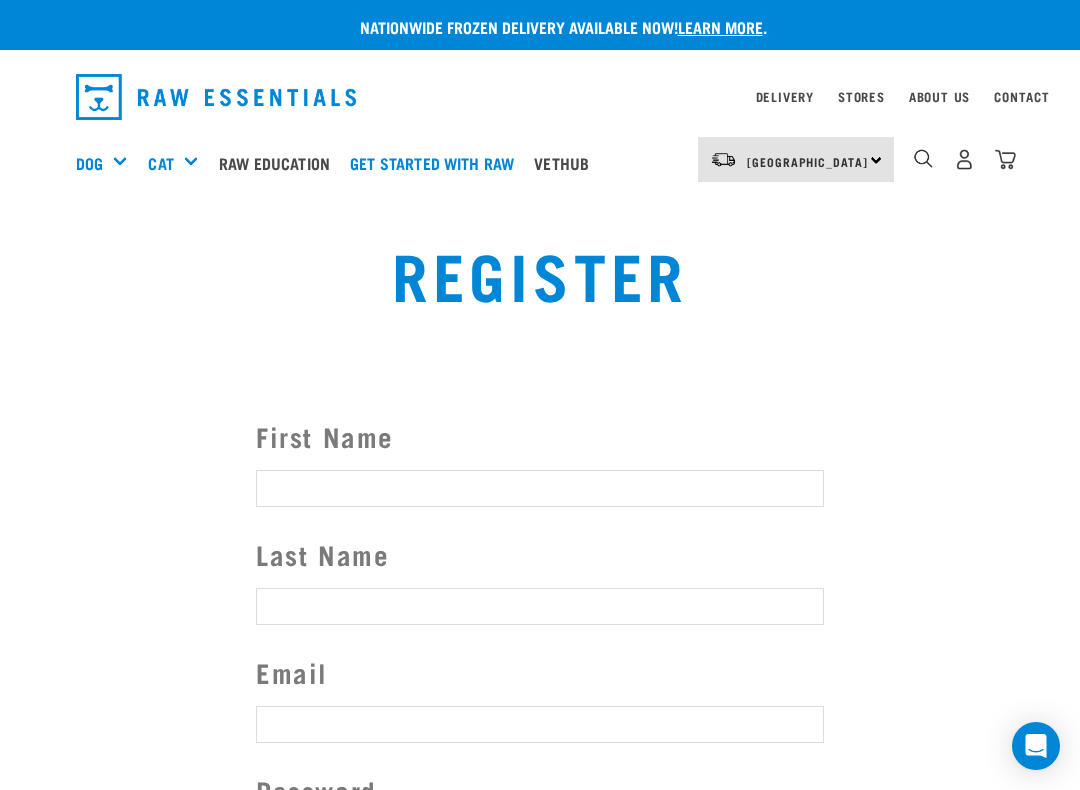 click at bounding box center [964, 159] 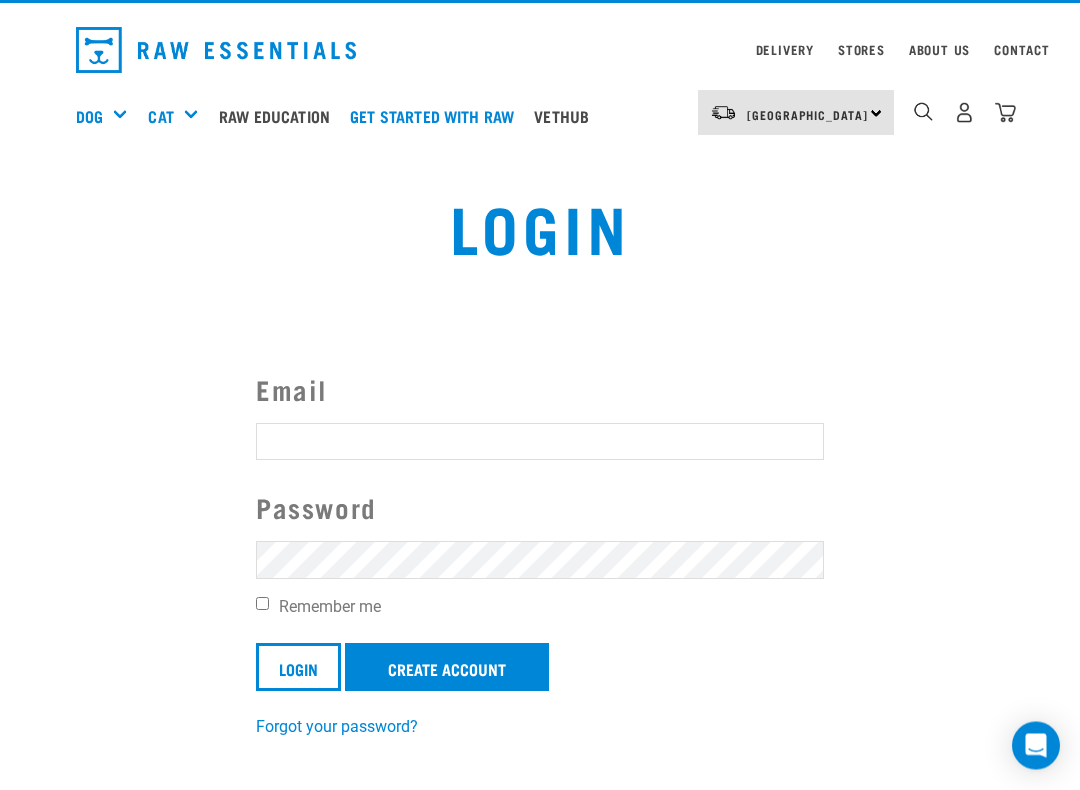 scroll, scrollTop: 49, scrollLeft: 0, axis: vertical 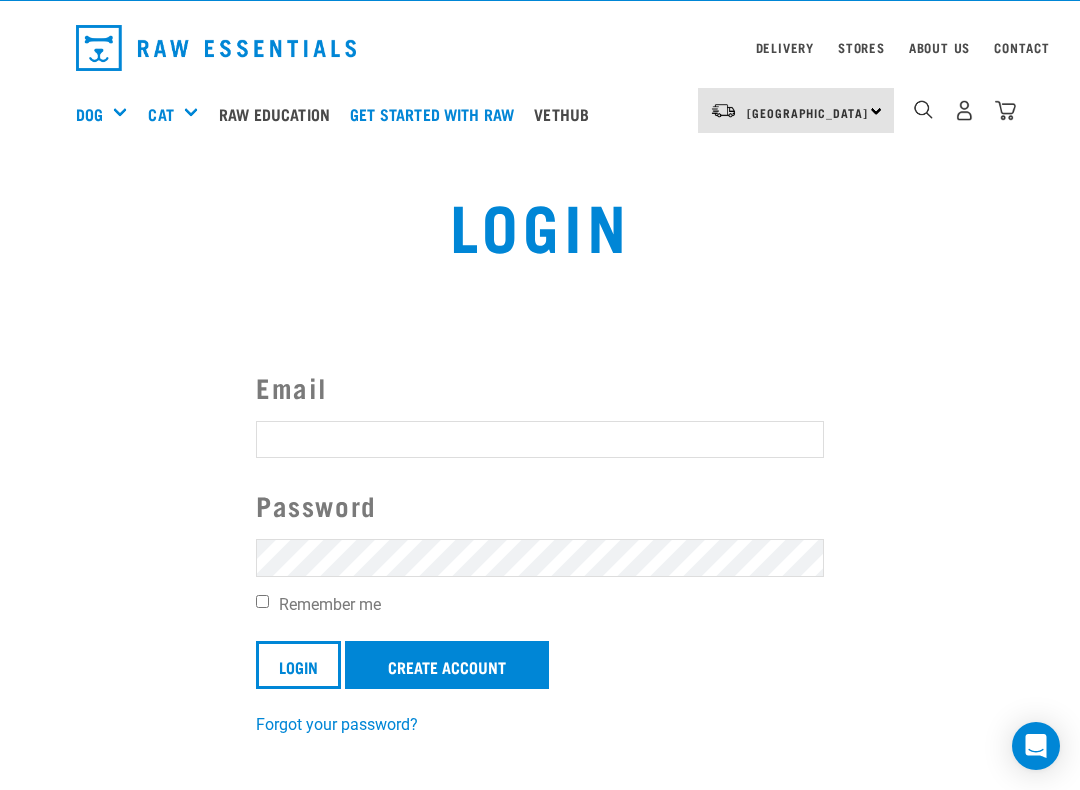 click on "Email" at bounding box center (540, 439) 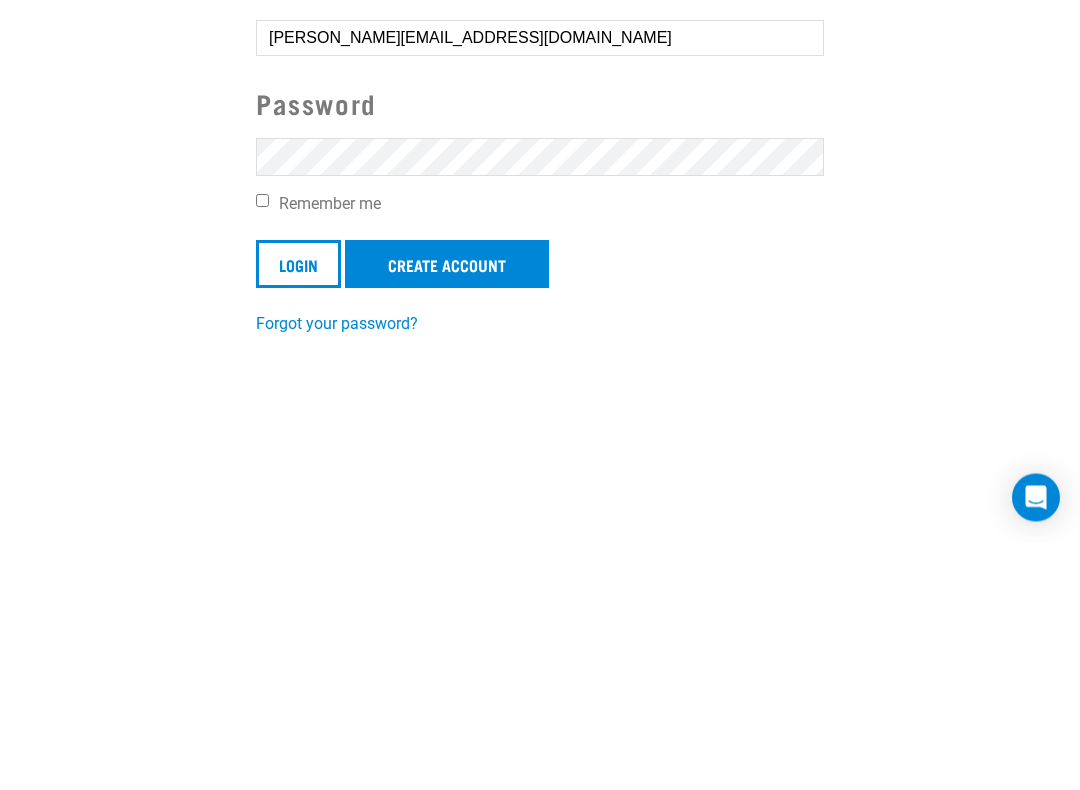 type on "Kim_maitland@hotmail.com" 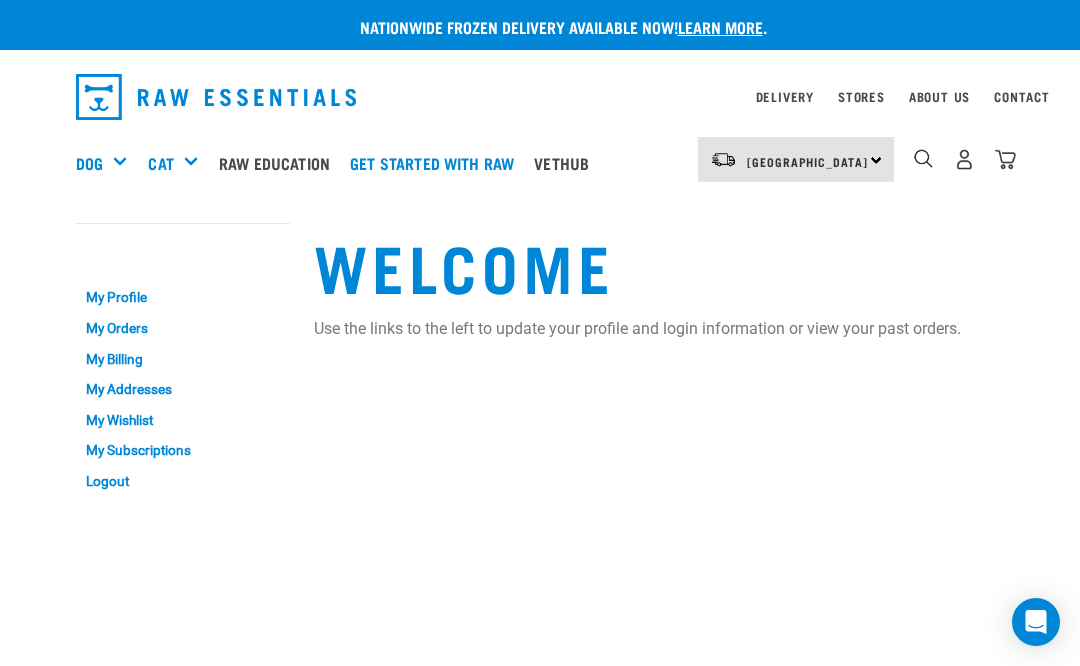 scroll, scrollTop: 0, scrollLeft: 0, axis: both 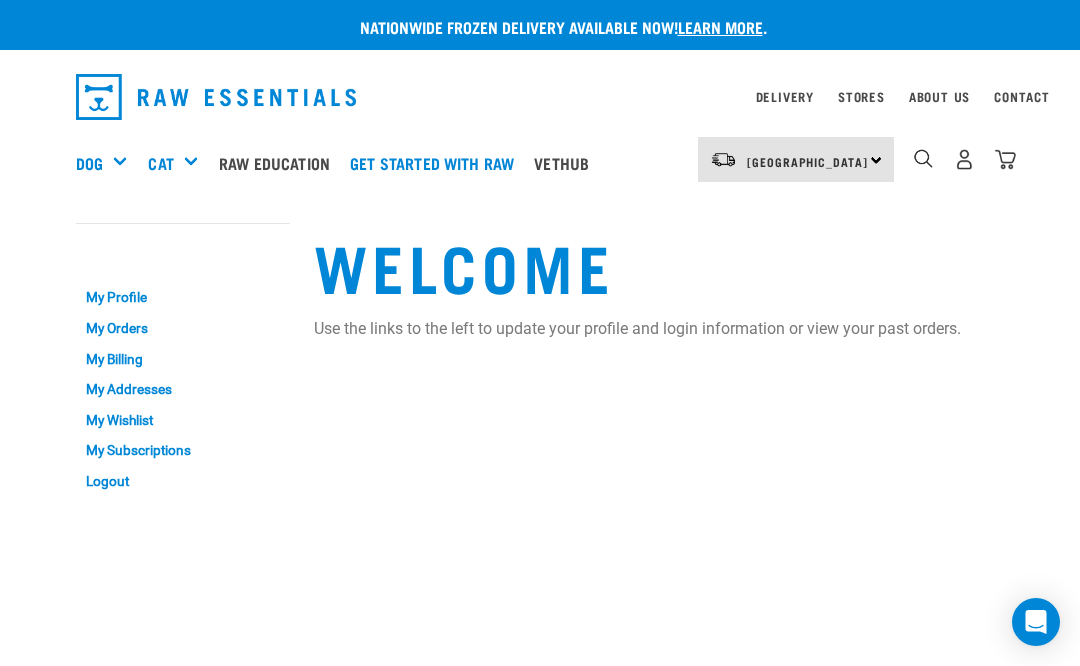 click at bounding box center [1005, 159] 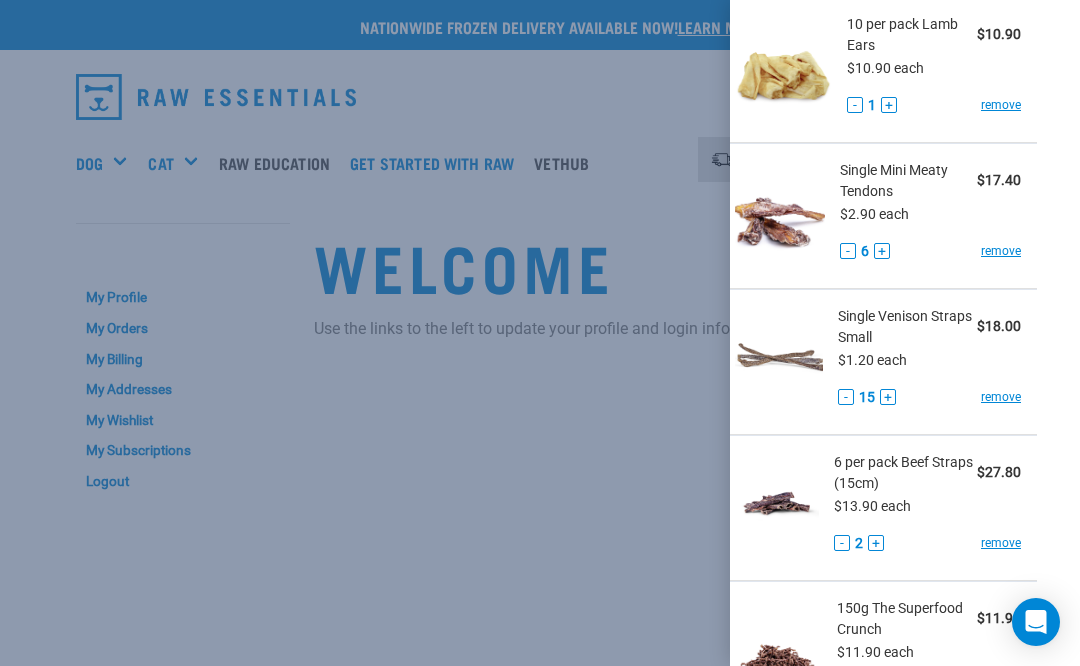 scroll, scrollTop: 422, scrollLeft: 25, axis: both 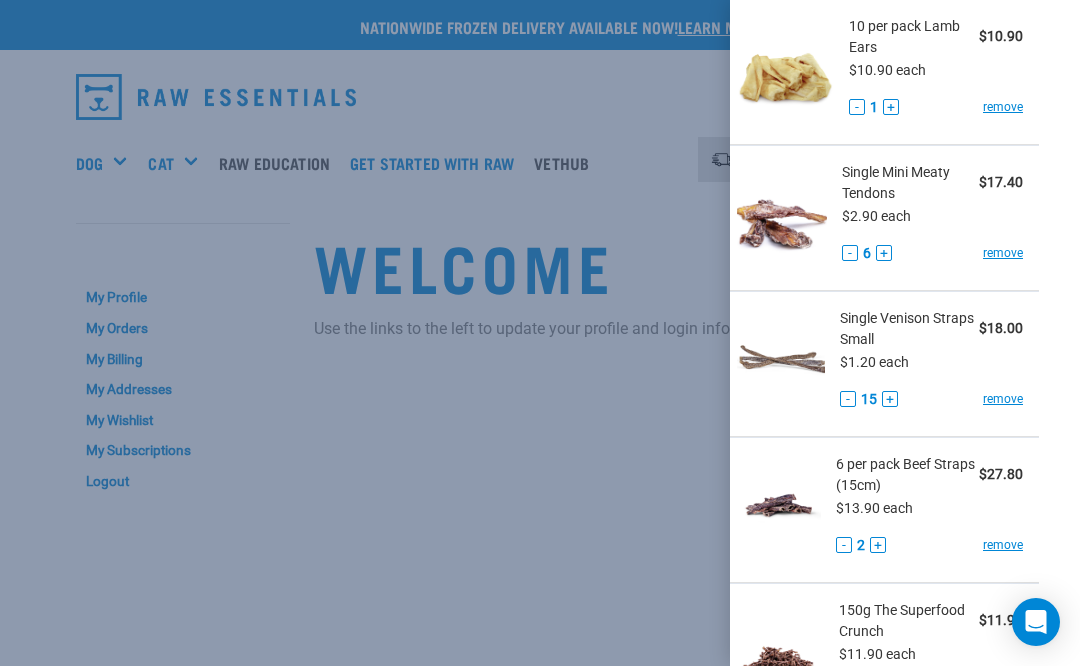 click on "remove" at bounding box center [1003, 253] 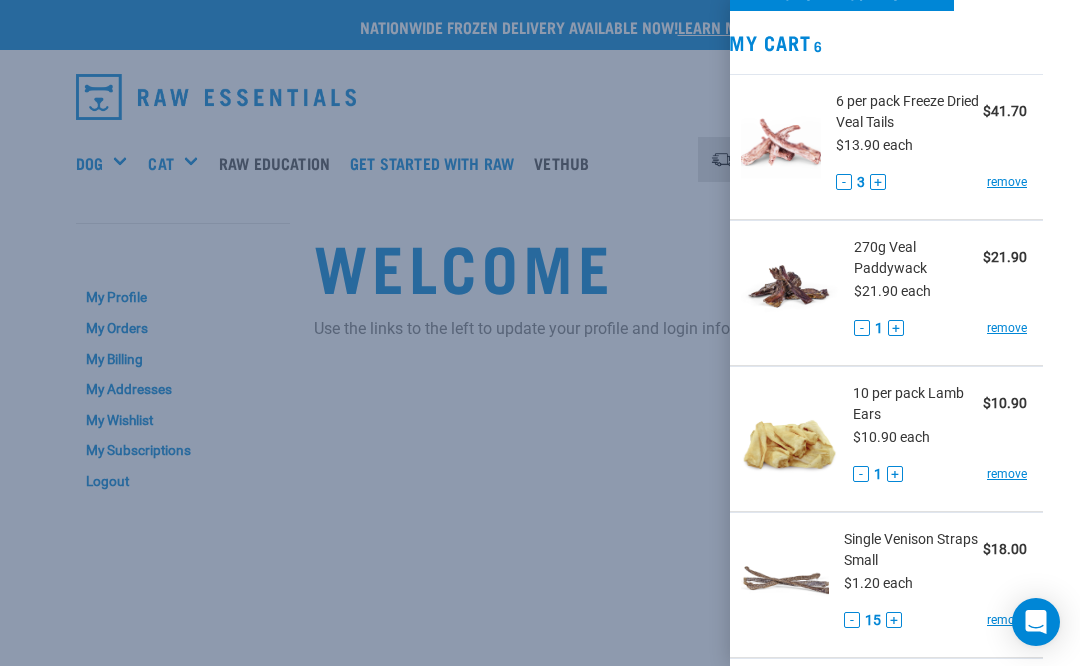 scroll, scrollTop: 53, scrollLeft: 21, axis: both 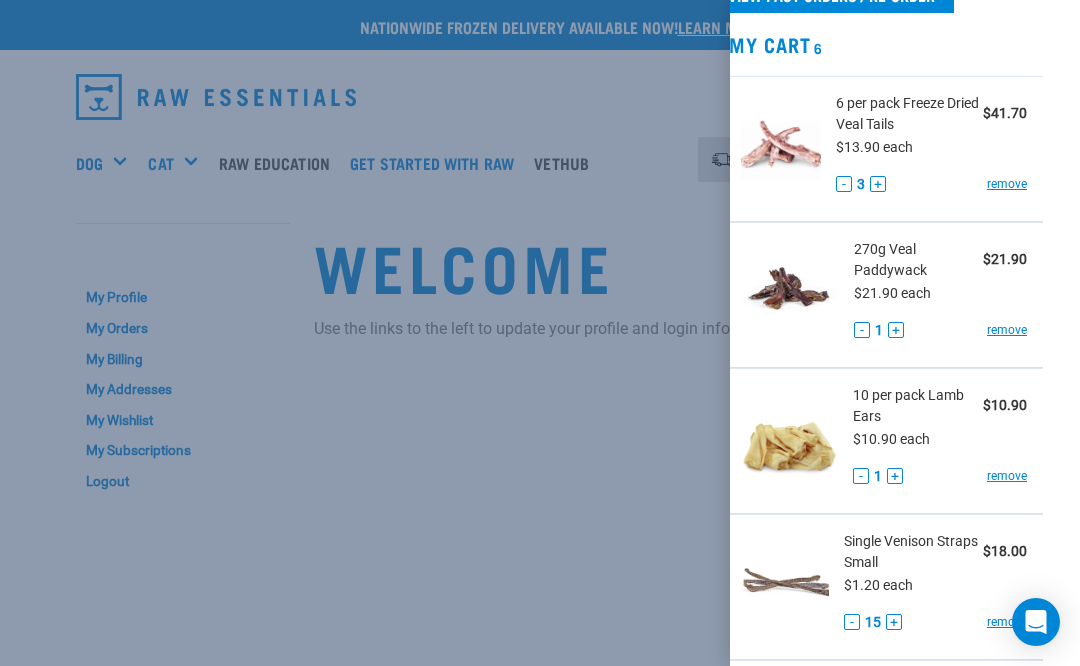 click on "270g Veal Paddywack" at bounding box center (918, 260) 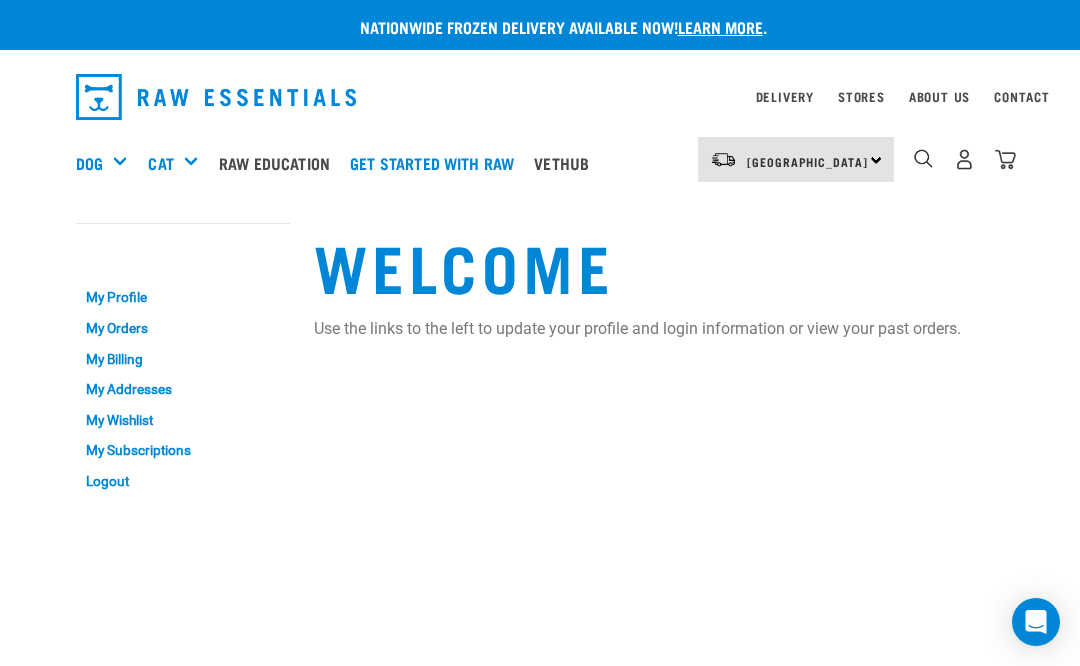 click on "Treats" at bounding box center [0, 0] 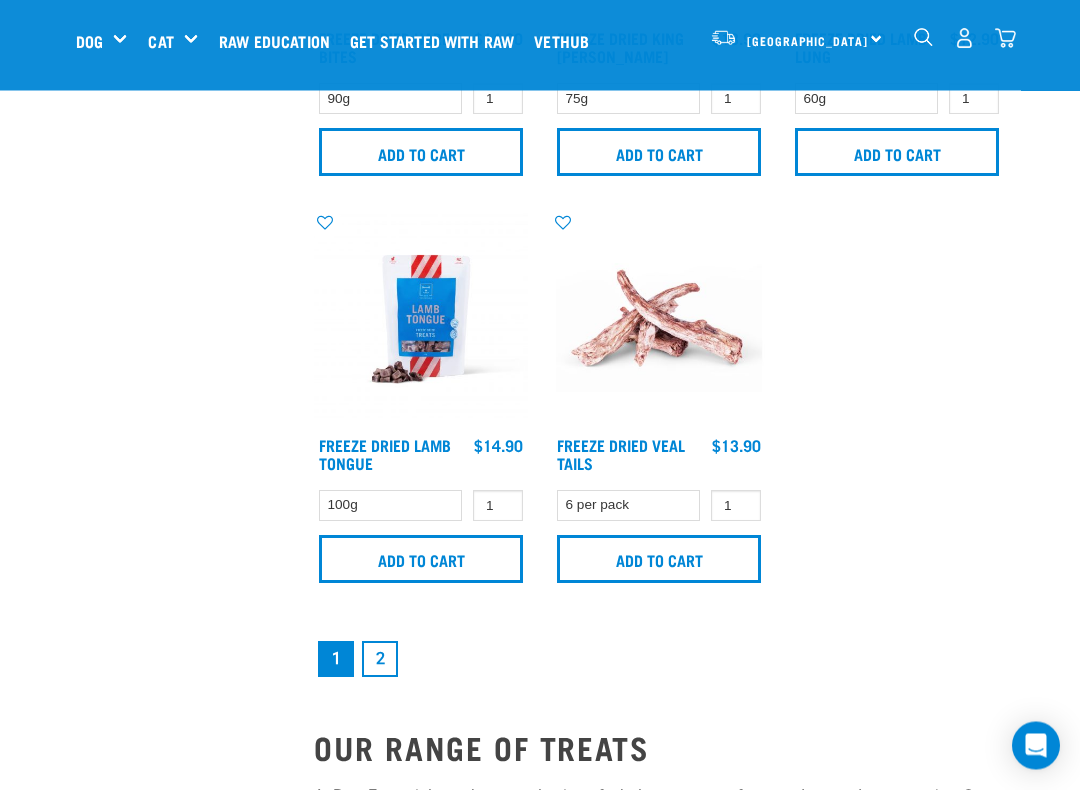 scroll, scrollTop: 4012, scrollLeft: 0, axis: vertical 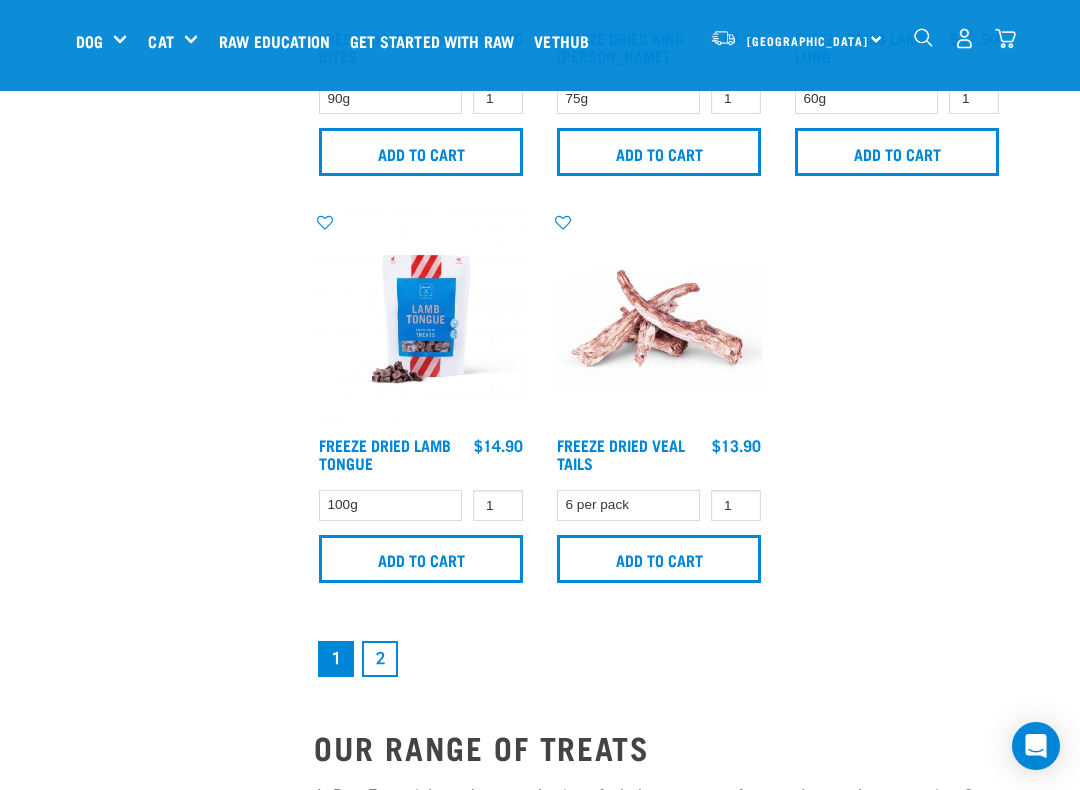 click on "2" at bounding box center [380, 659] 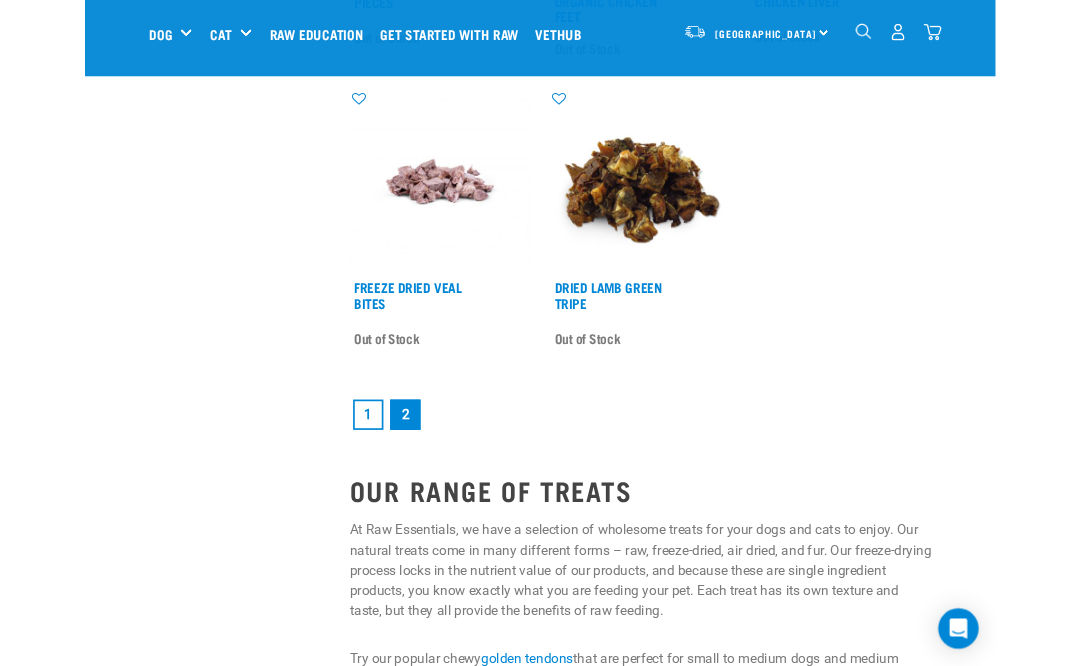 scroll, scrollTop: 3216, scrollLeft: 0, axis: vertical 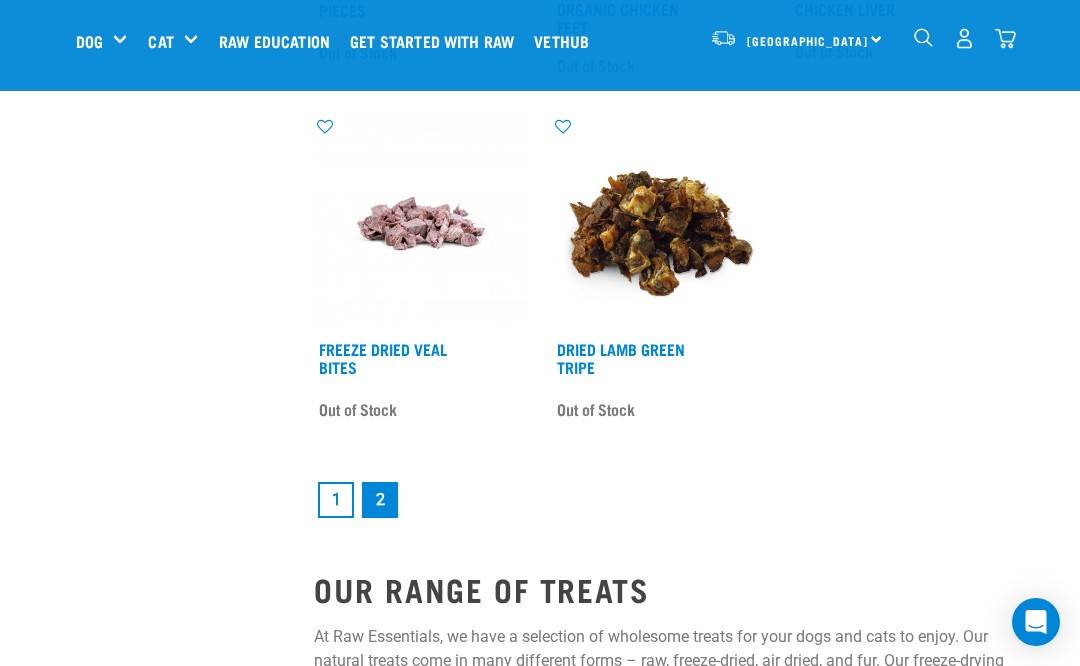 click on "1" at bounding box center [336, 500] 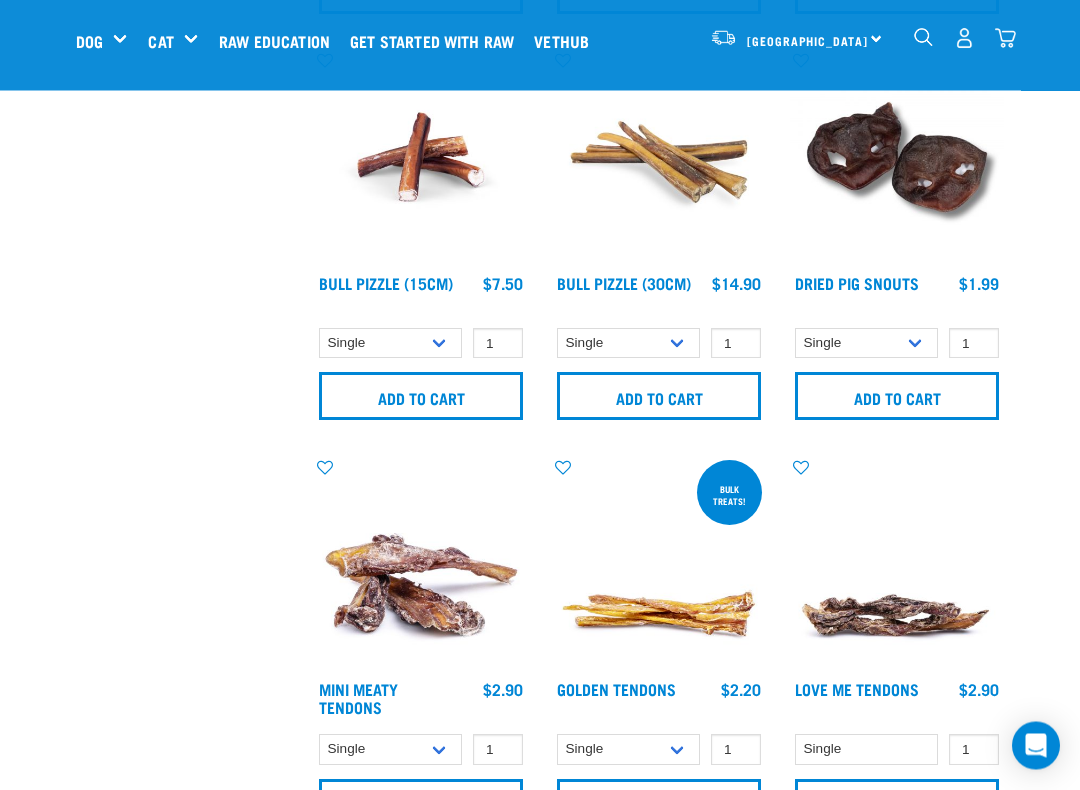 scroll, scrollTop: 907, scrollLeft: 0, axis: vertical 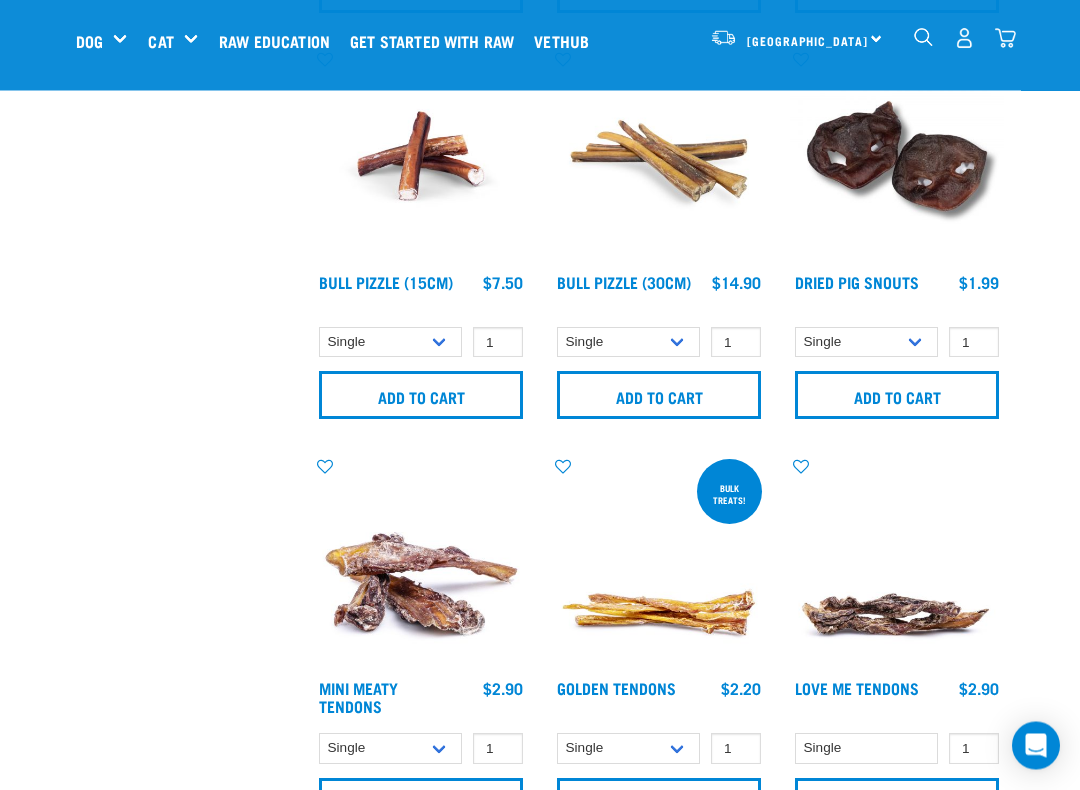 click on "Mini Meaty Tendons" at bounding box center (358, 697) 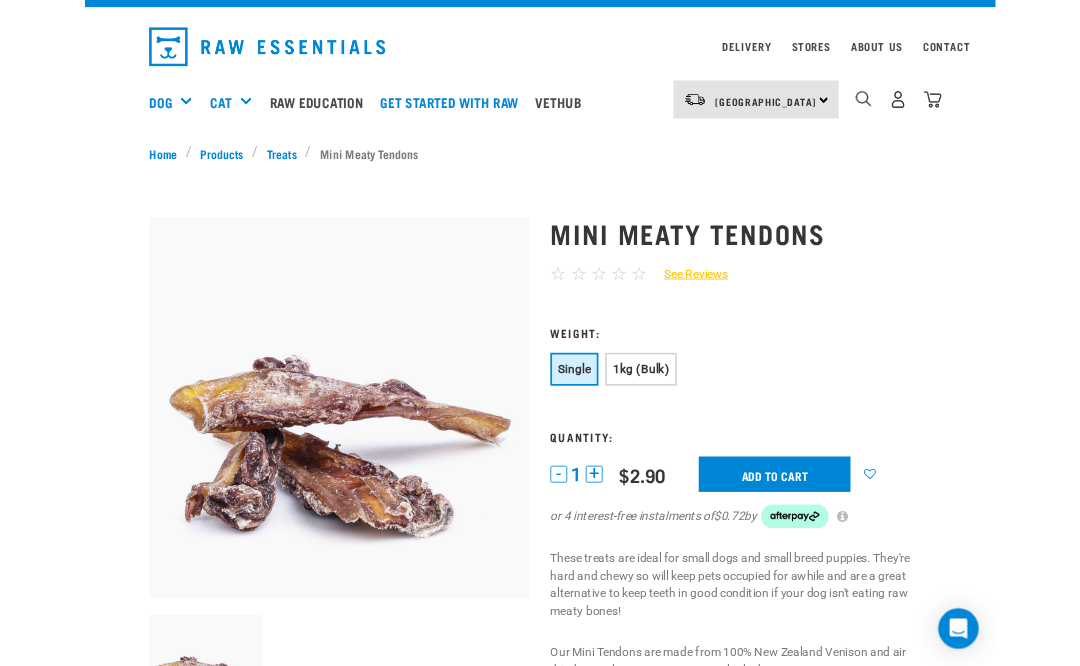 scroll, scrollTop: 0, scrollLeft: 0, axis: both 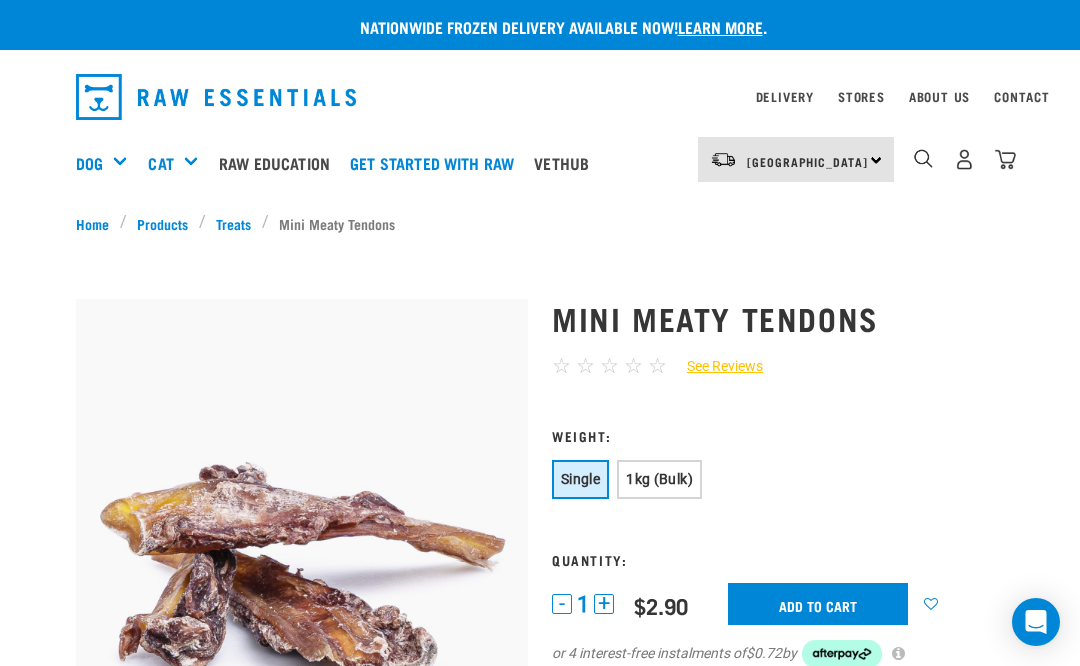 click at bounding box center [1005, 159] 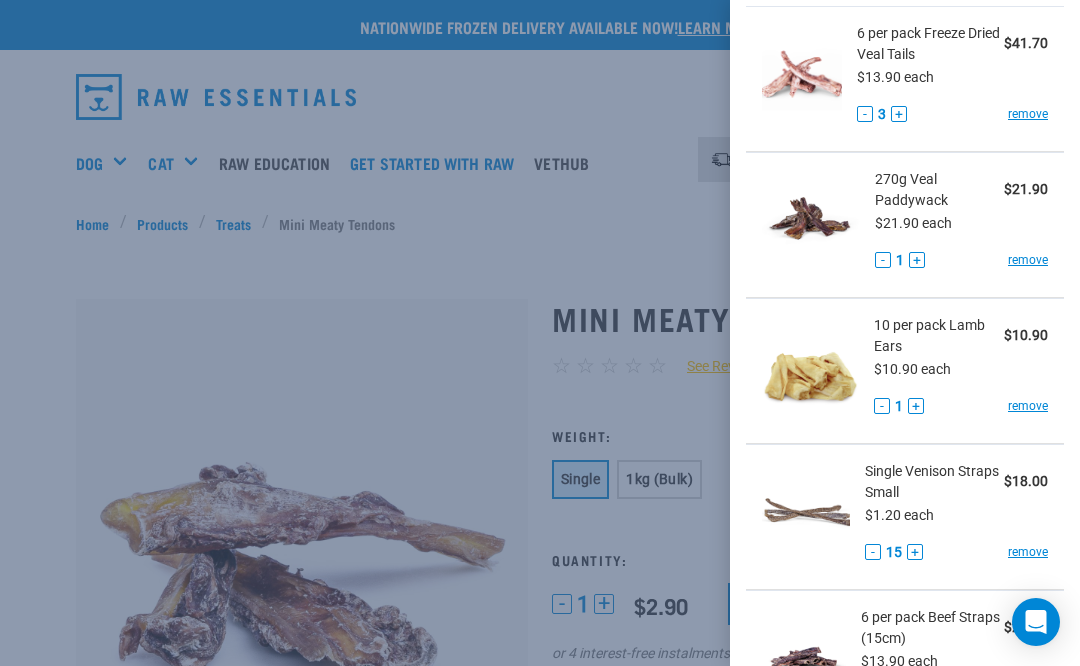 scroll, scrollTop: 116, scrollLeft: -1, axis: both 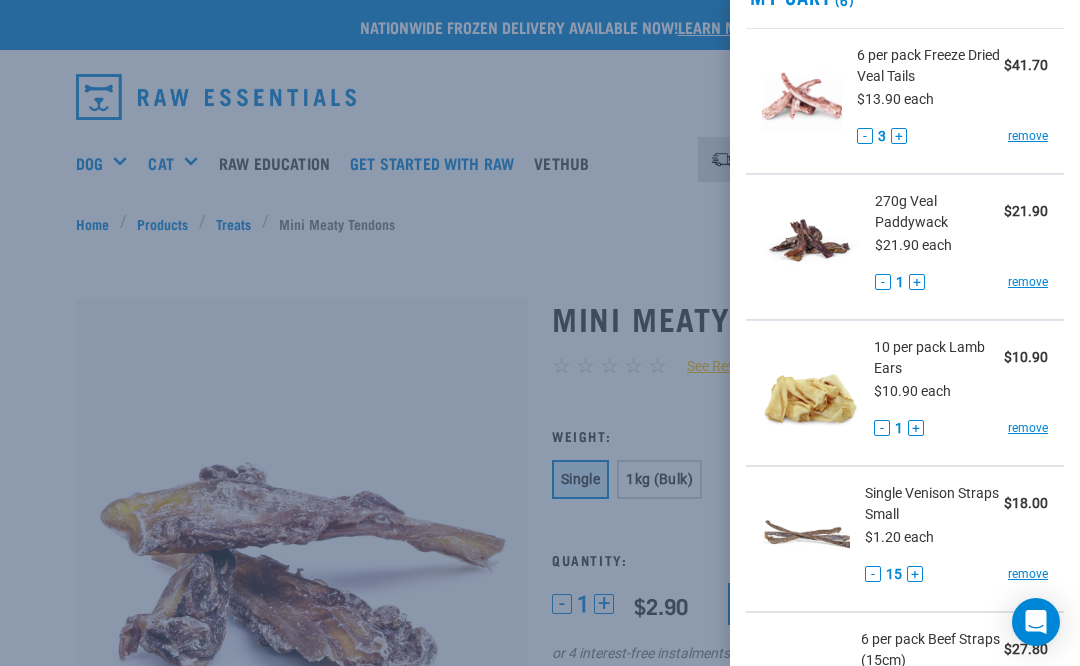 click at bounding box center (540, 333) 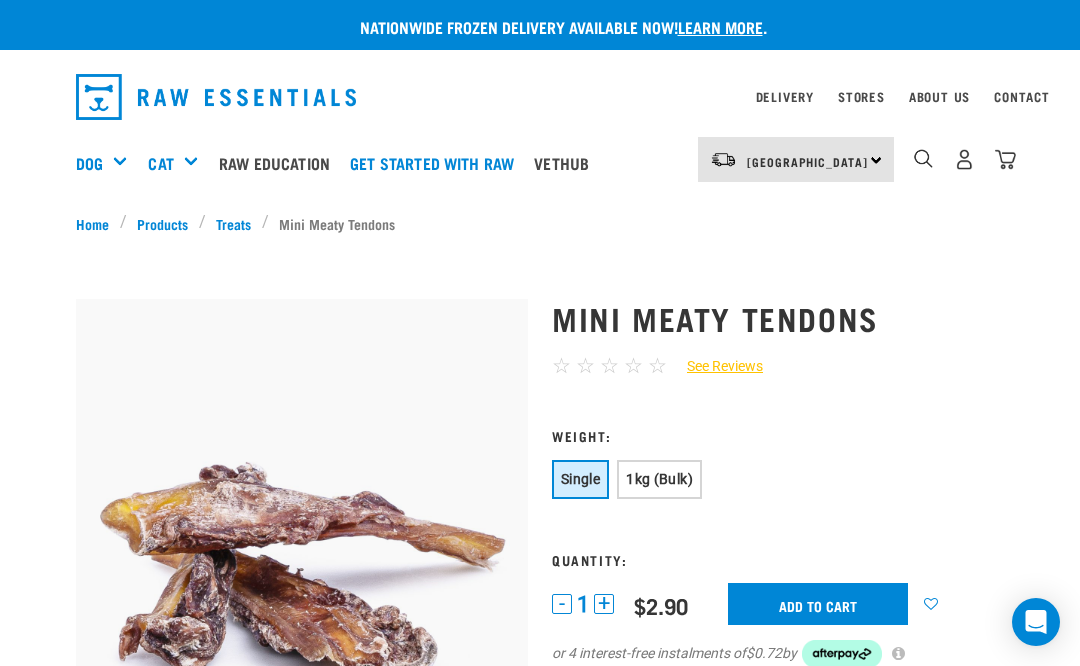scroll, scrollTop: 96, scrollLeft: 0, axis: vertical 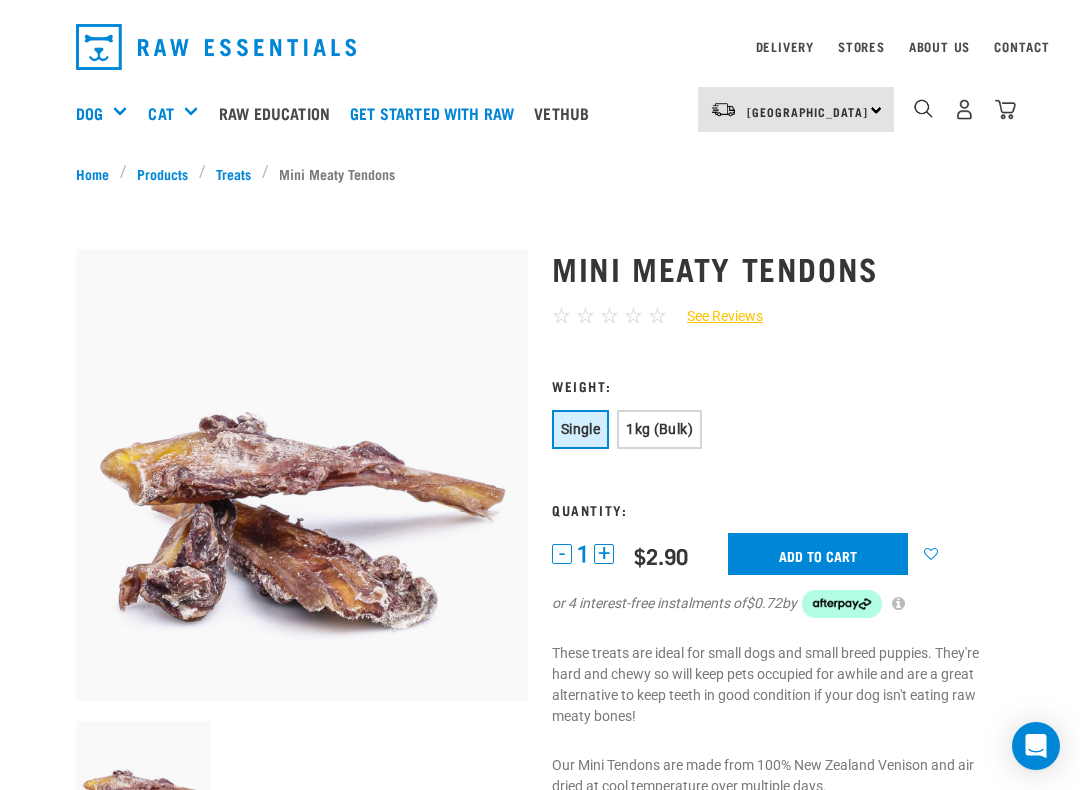 click on "1kg (Bulk)" at bounding box center [659, 429] 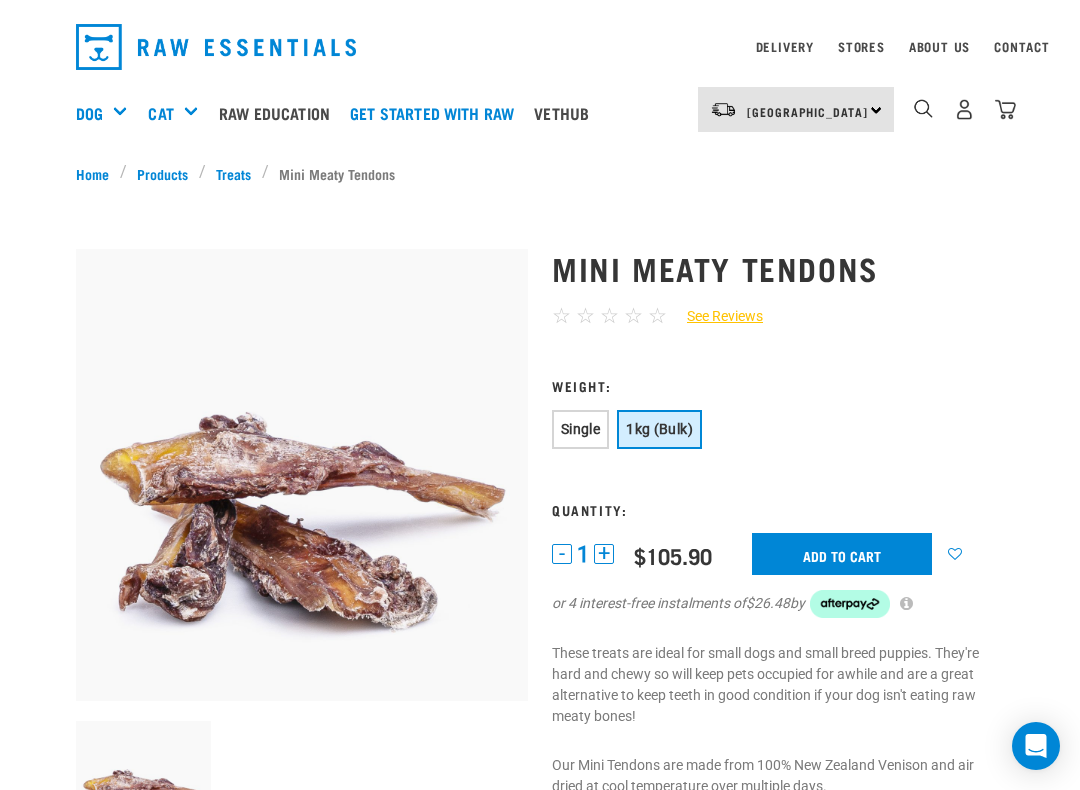click on "Single" at bounding box center [580, 429] 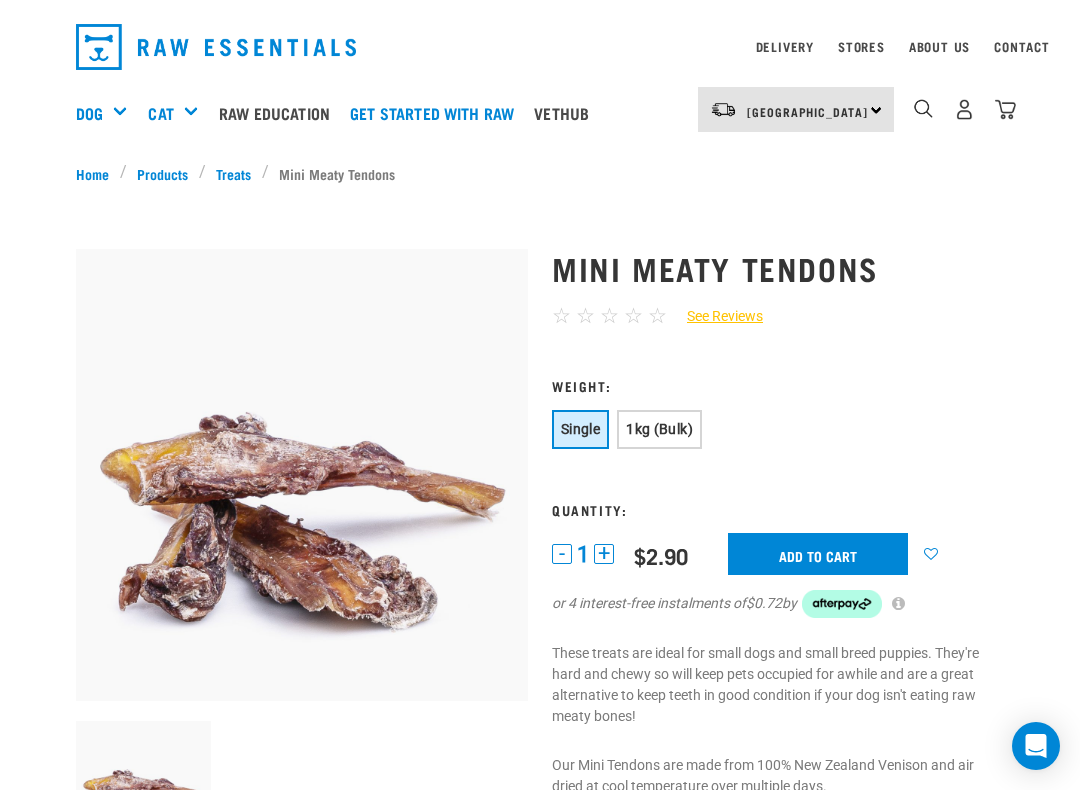 click on "+" at bounding box center [604, 554] 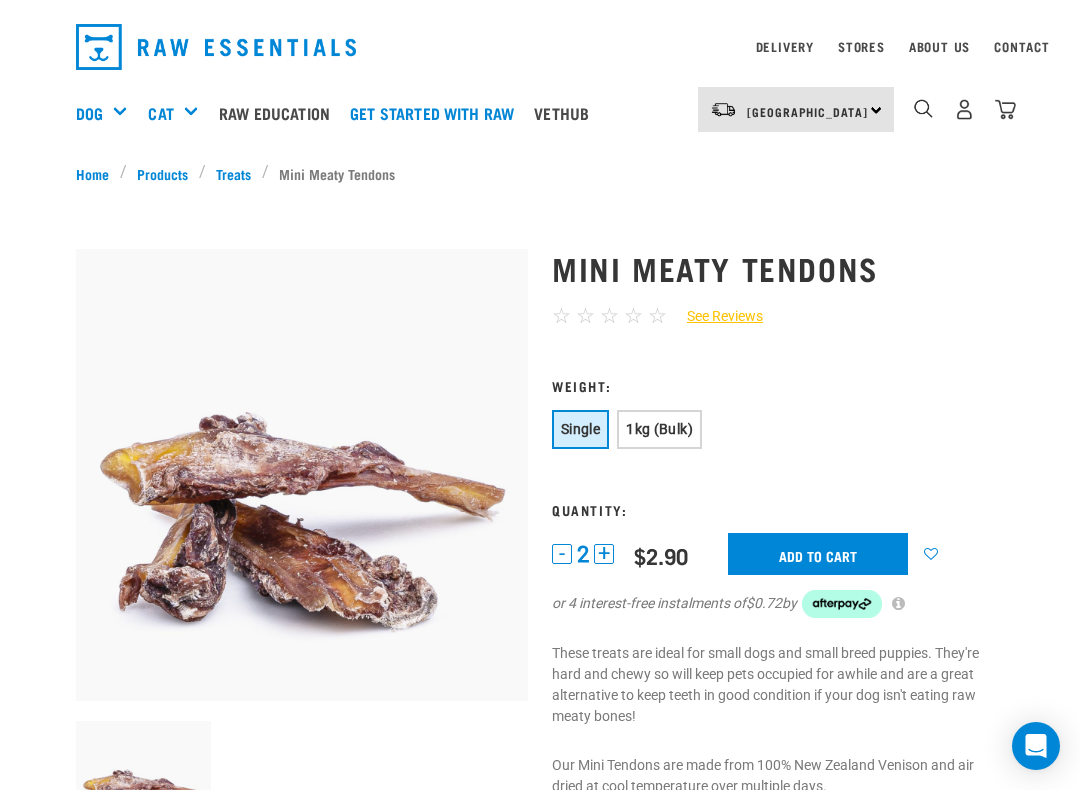 click on "+" at bounding box center (604, 554) 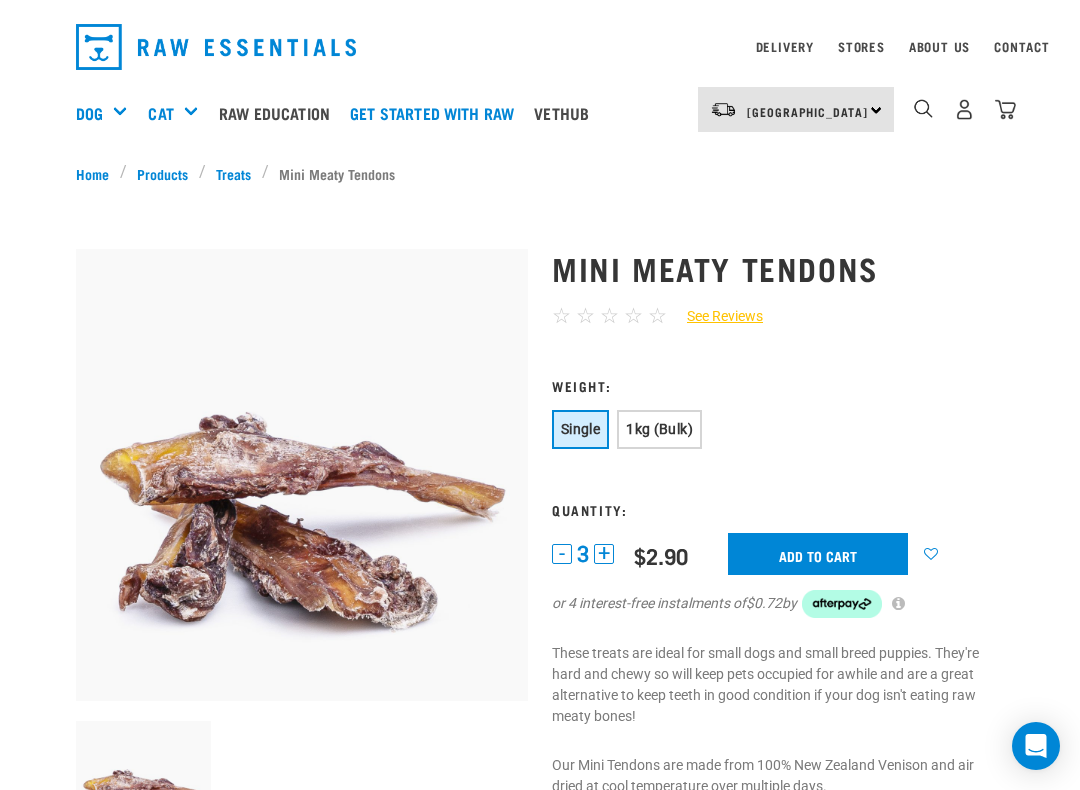 click on "Add to cart" at bounding box center [818, 554] 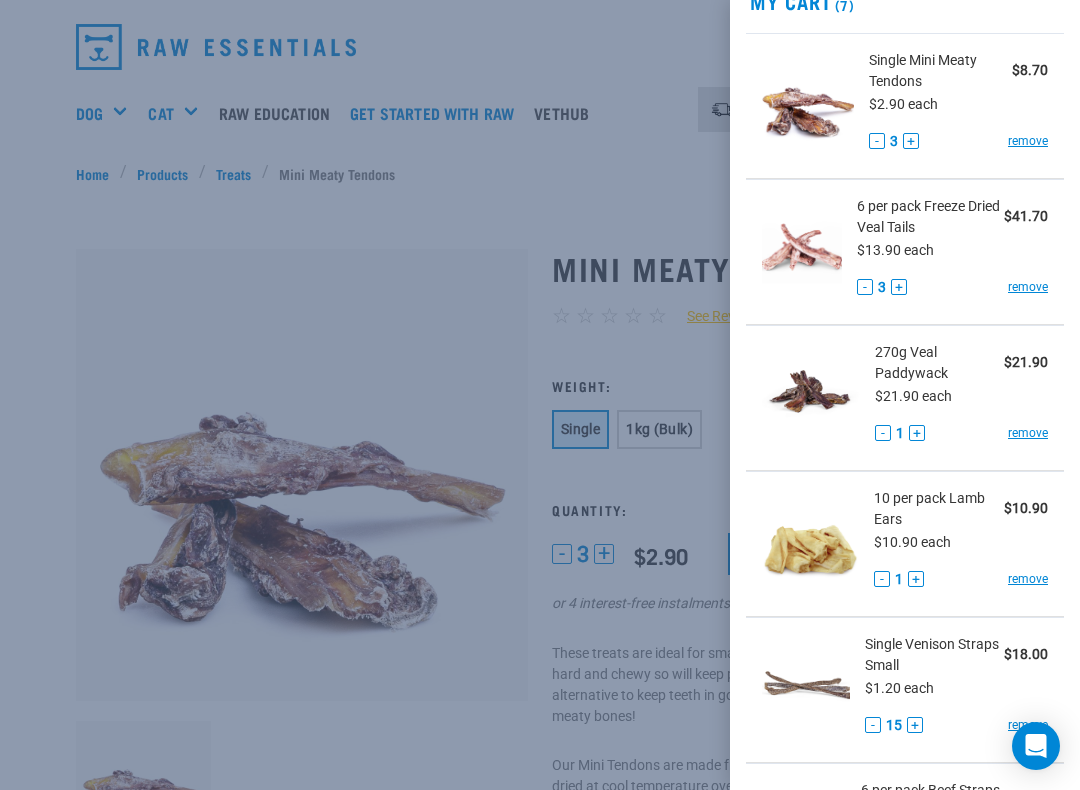 click at bounding box center [540, 395] 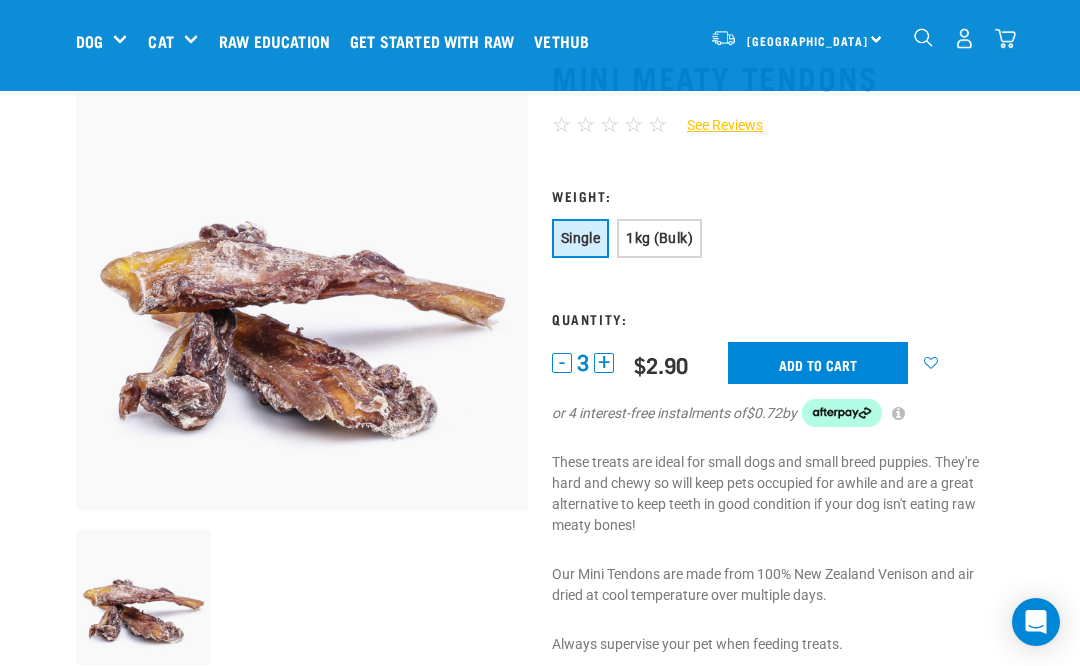 scroll, scrollTop: 0, scrollLeft: 0, axis: both 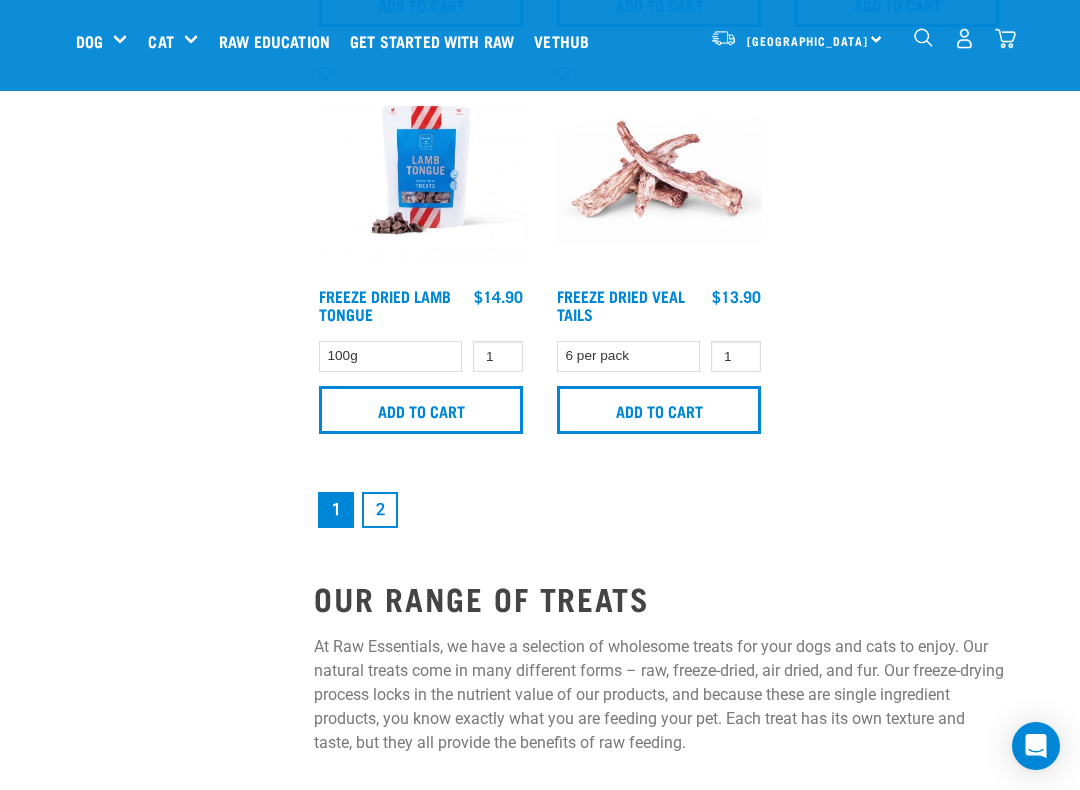 click on "2" at bounding box center [380, 510] 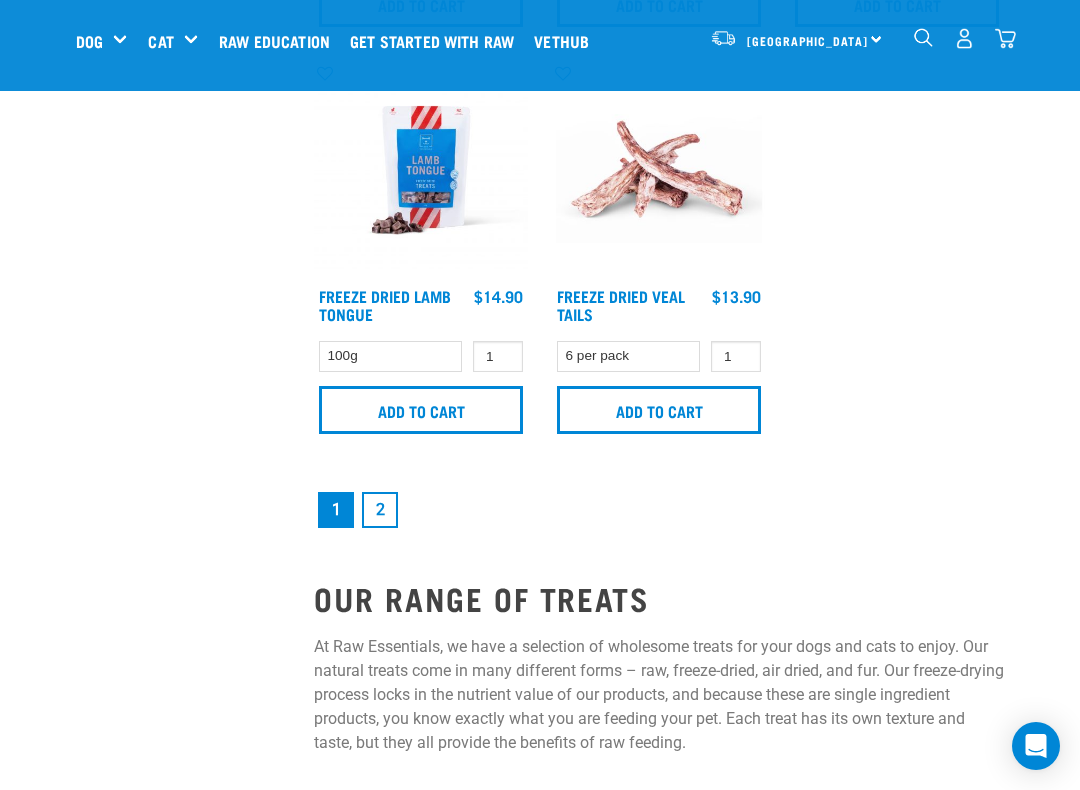 click on "2" at bounding box center (380, 510) 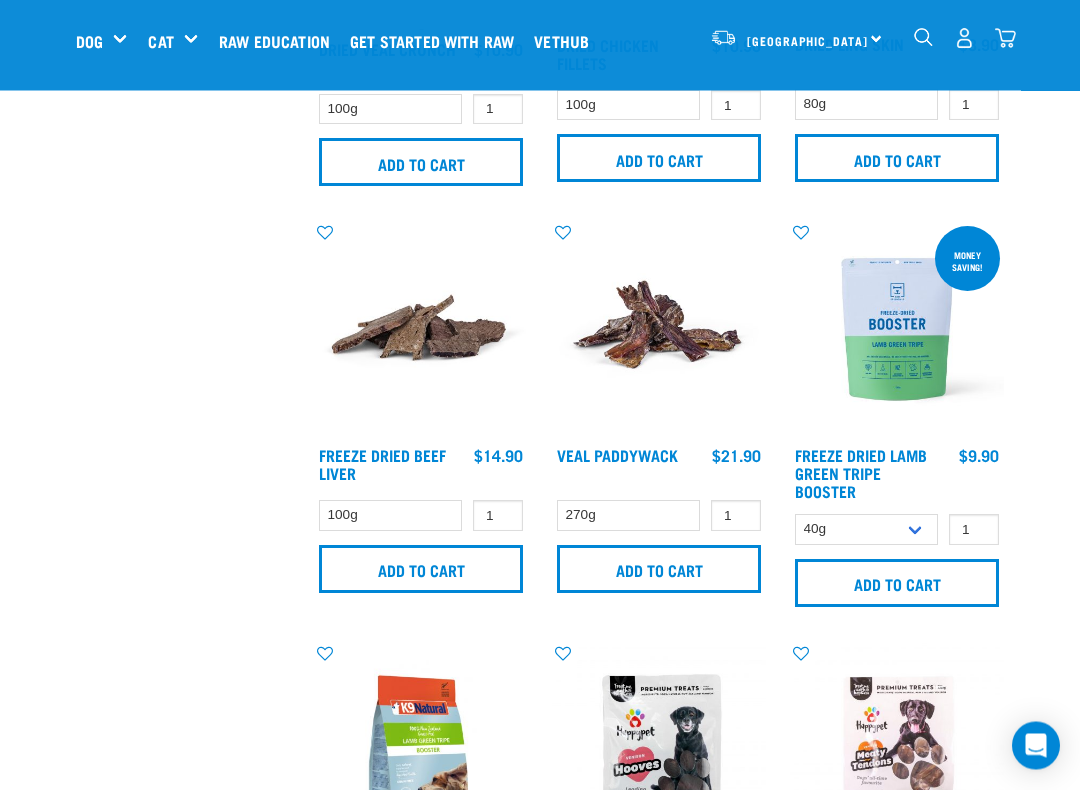 scroll, scrollTop: 1147, scrollLeft: 0, axis: vertical 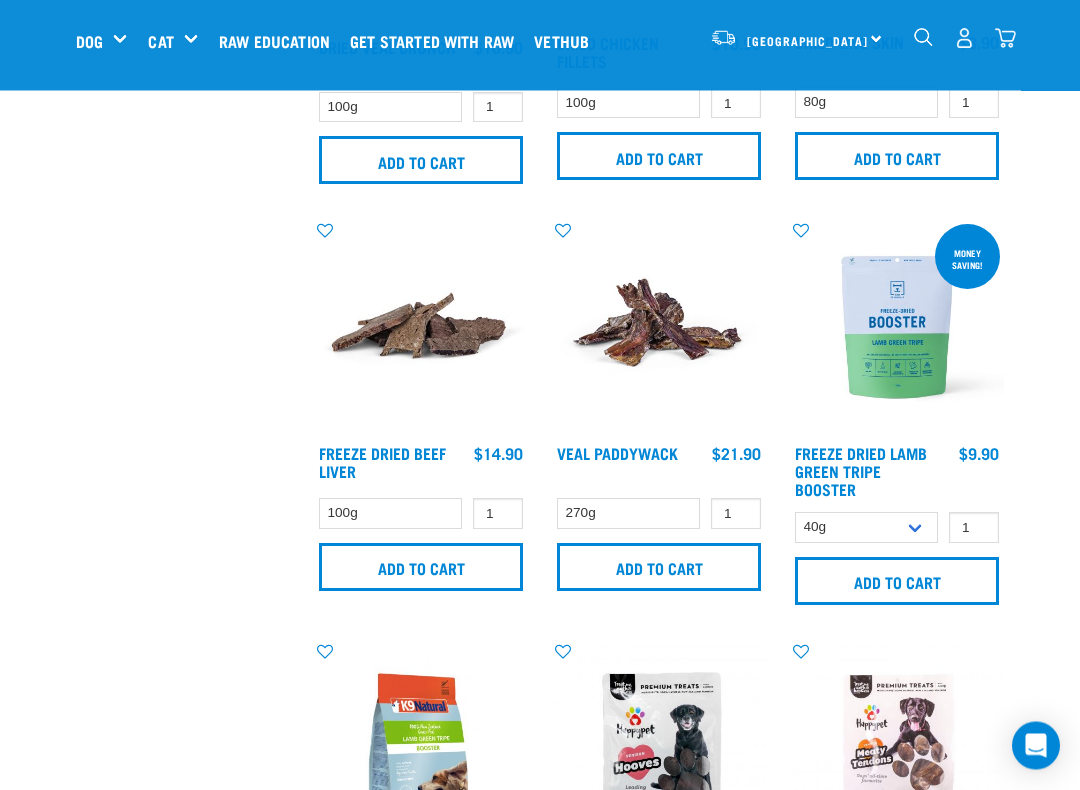 click on "Veal Paddywack" at bounding box center (617, 453) 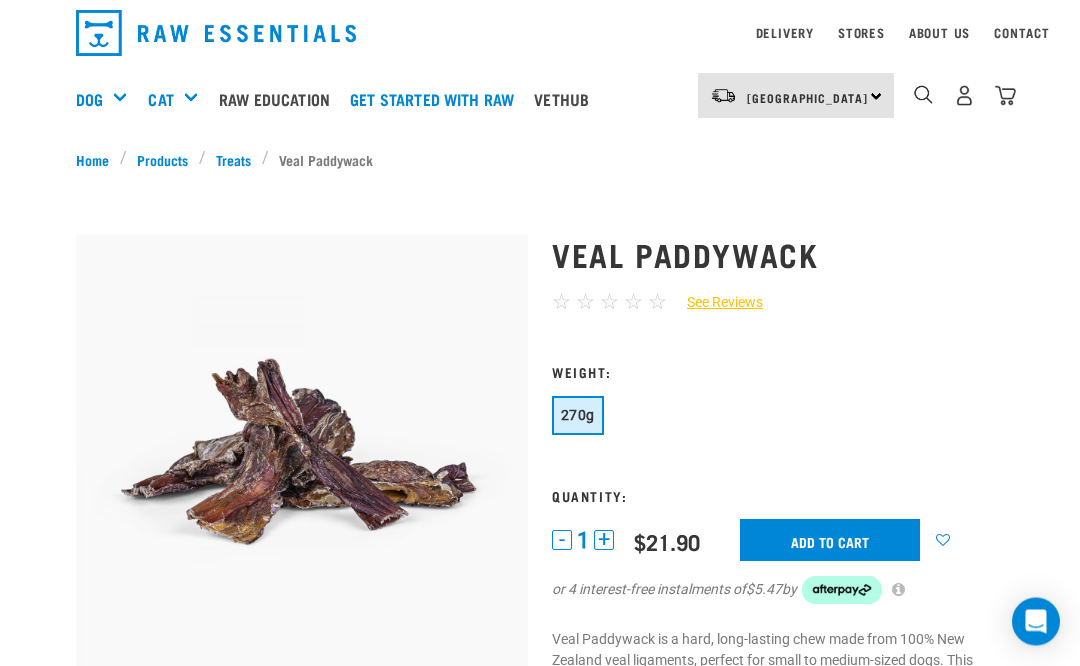scroll, scrollTop: 0, scrollLeft: 0, axis: both 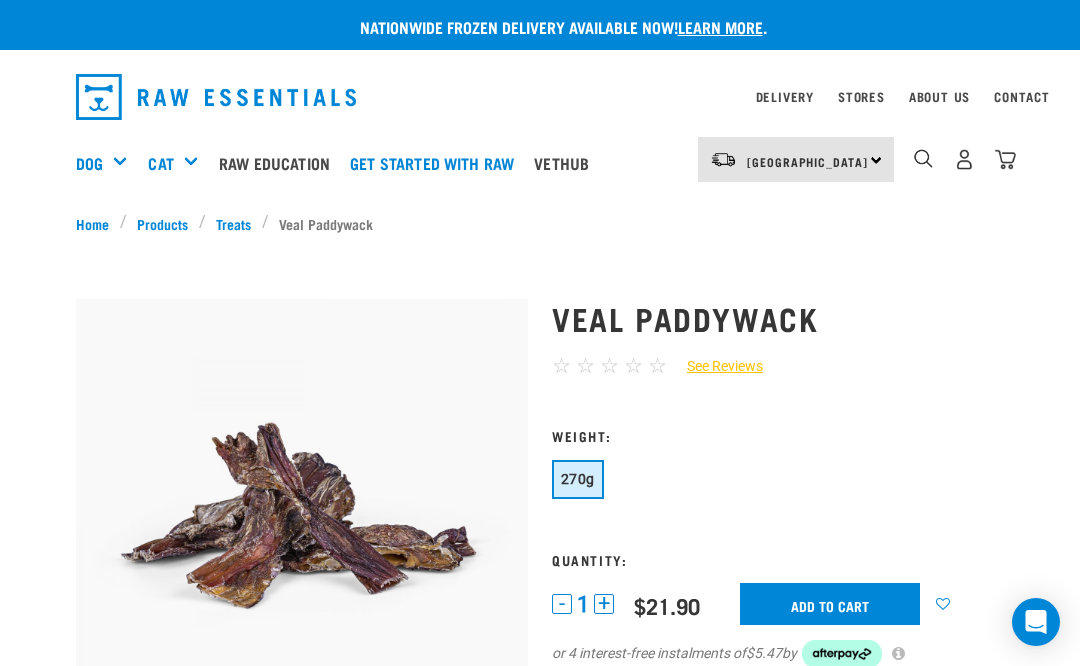 click at bounding box center (1005, 159) 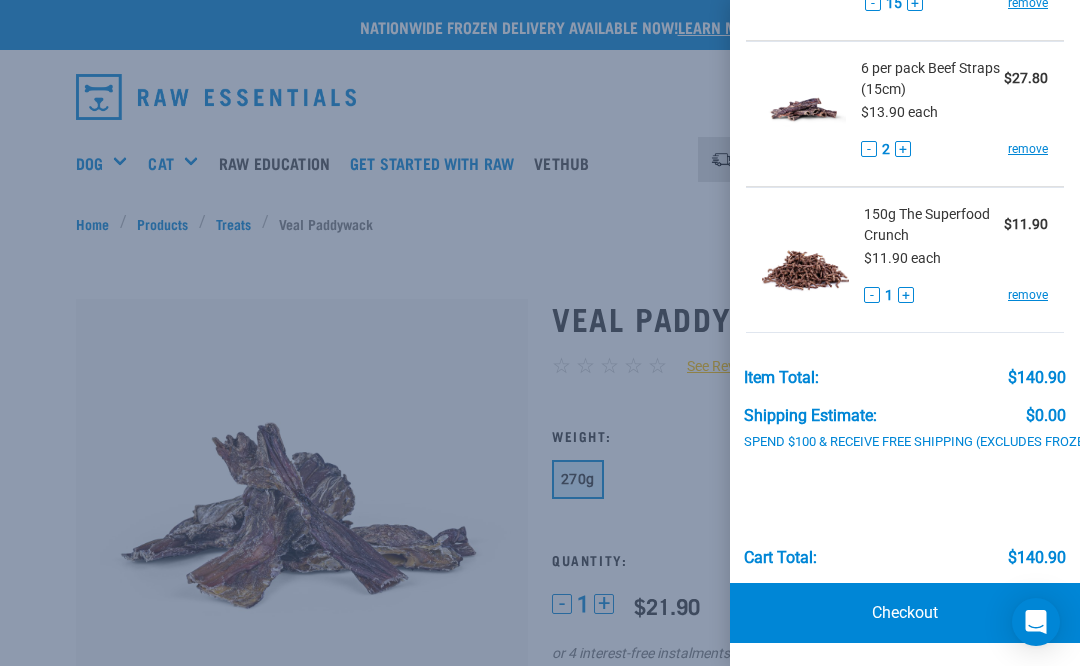 scroll, scrollTop: 818, scrollLeft: 0, axis: vertical 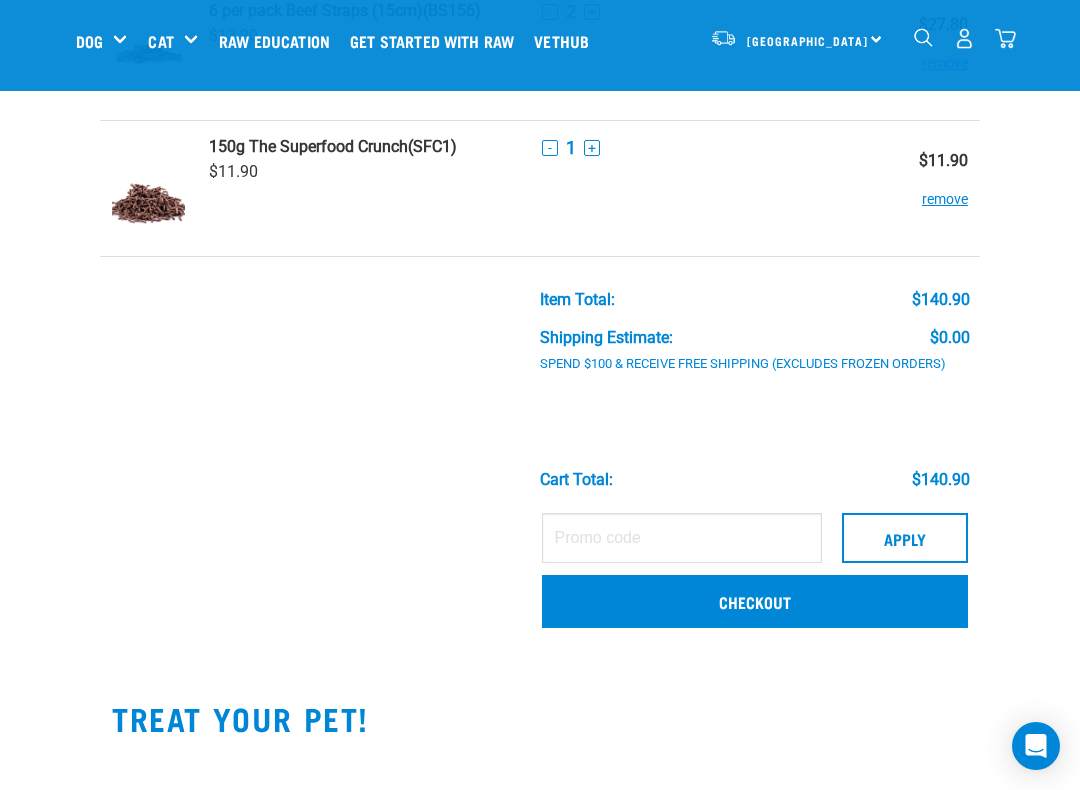 click on "Checkout" at bounding box center (755, 601) 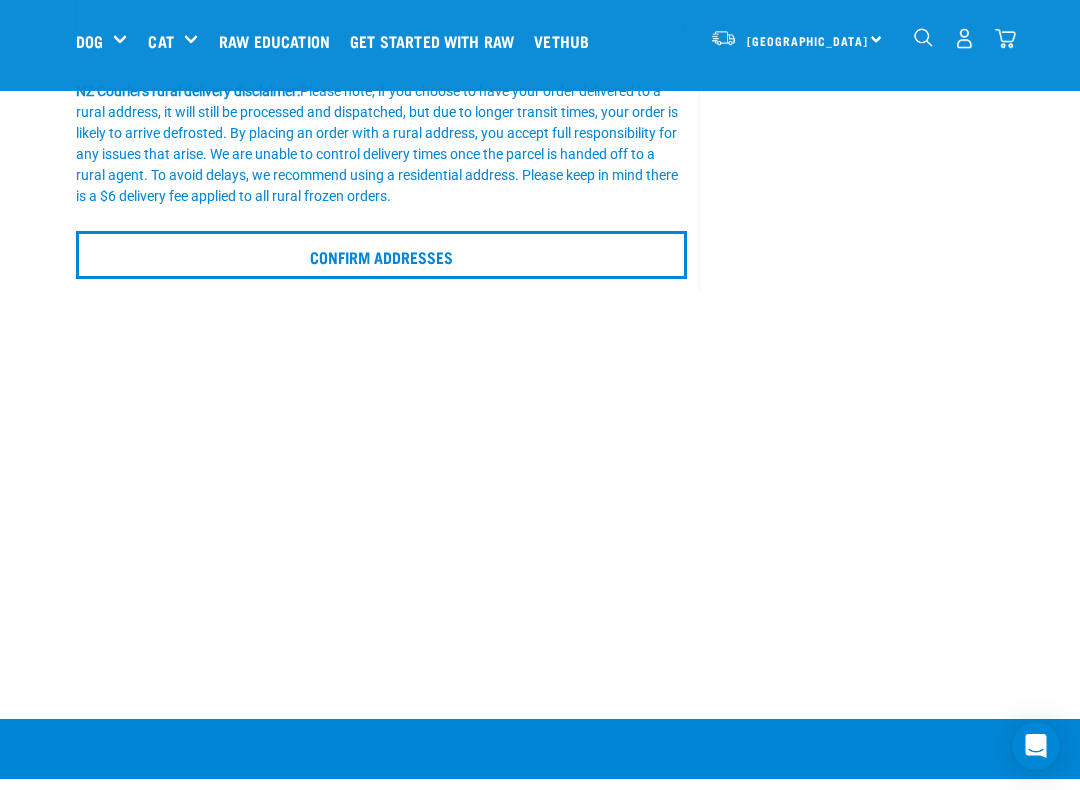 scroll, scrollTop: 570, scrollLeft: 0, axis: vertical 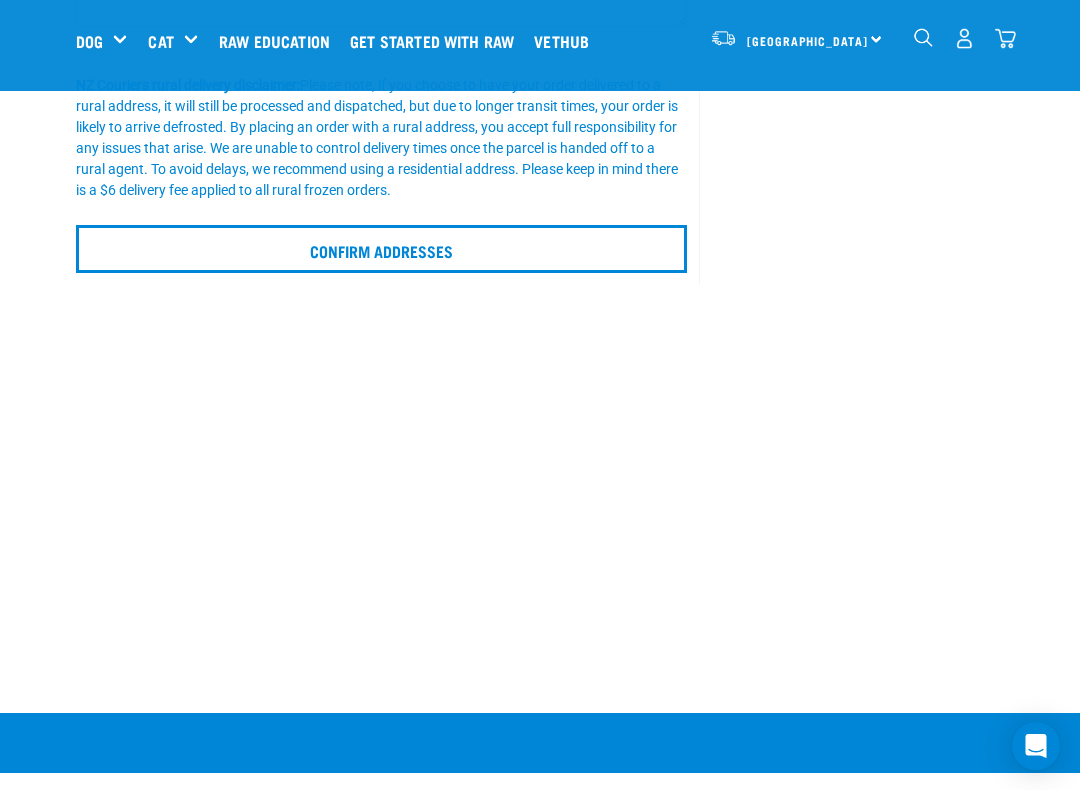 click on "Confirm addresses" at bounding box center [381, 249] 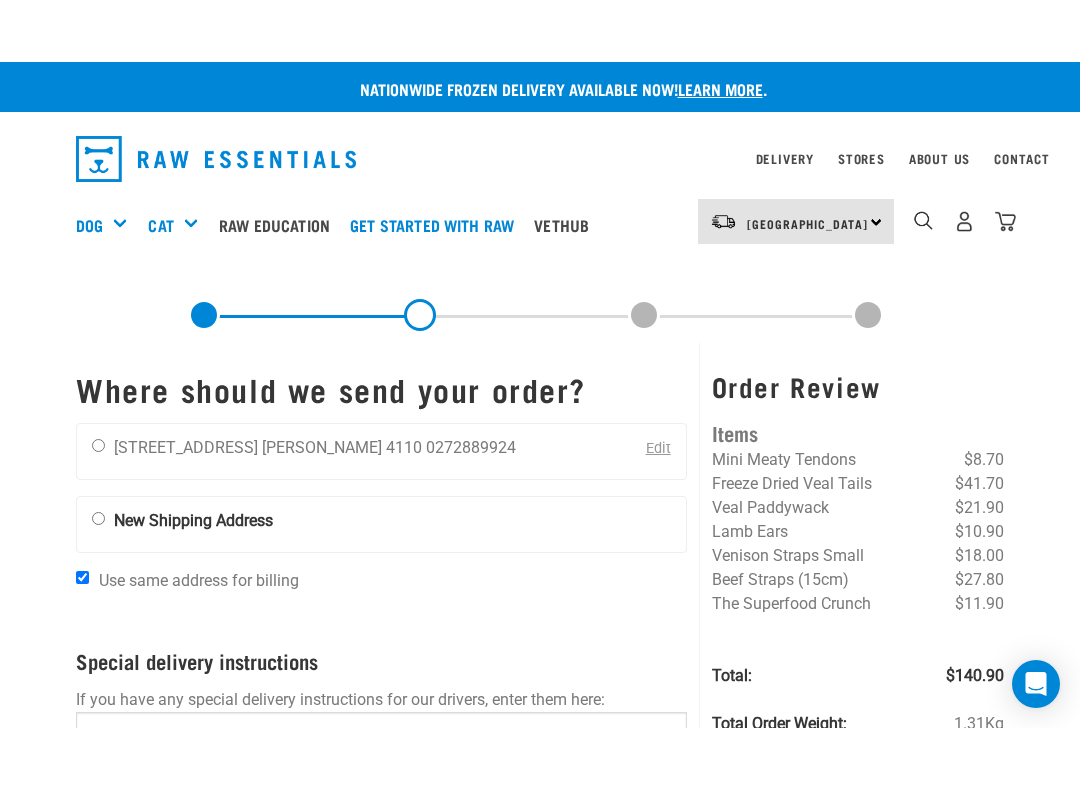 scroll, scrollTop: 0, scrollLeft: 0, axis: both 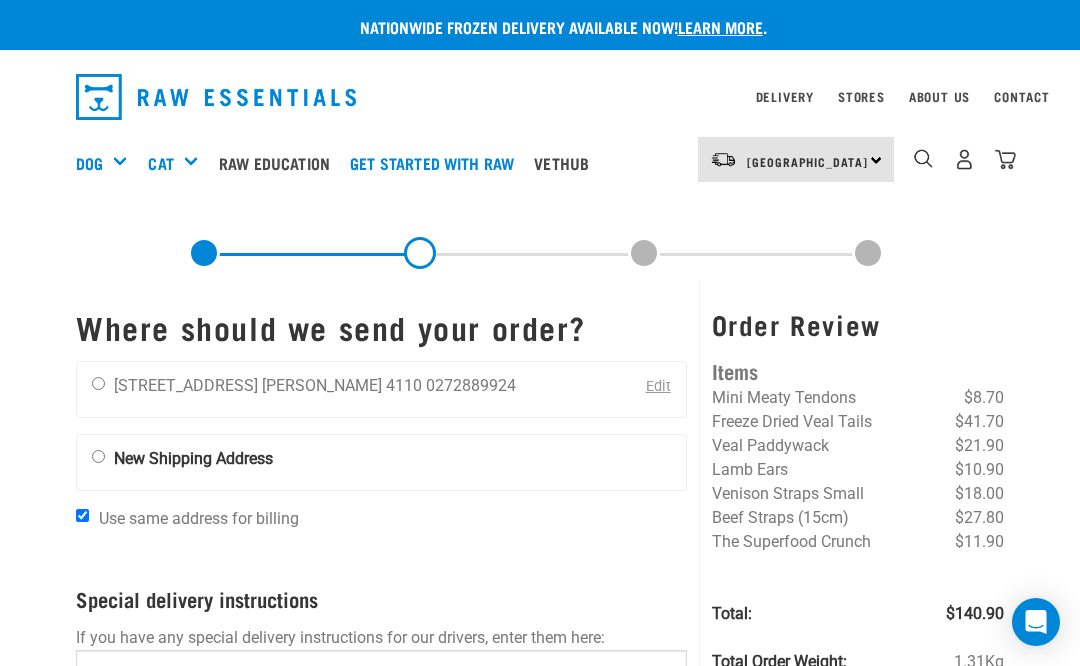 click at bounding box center (129, 129) 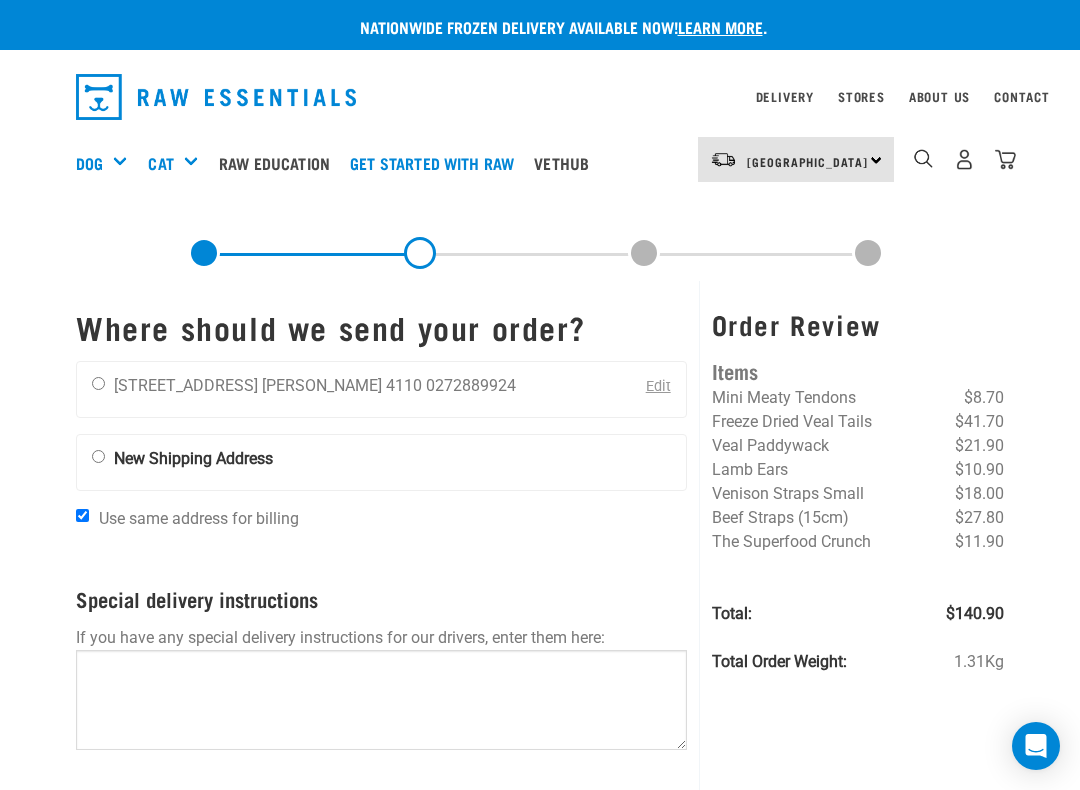 click at bounding box center (98, 383) 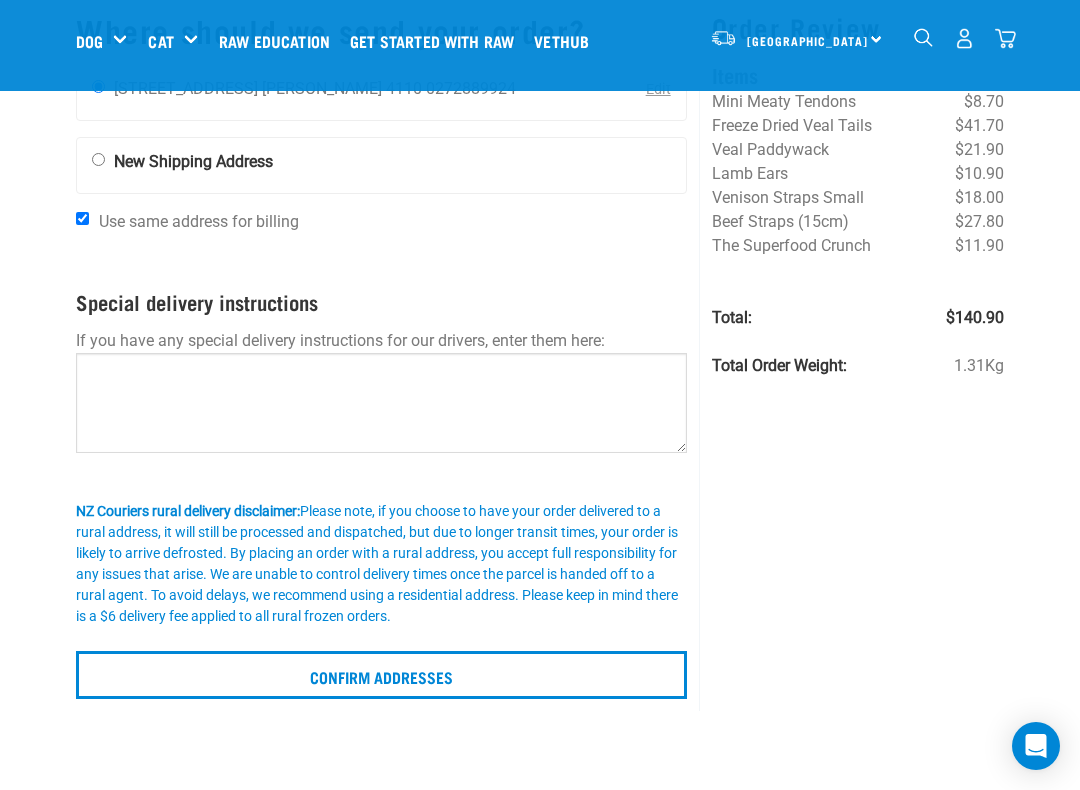 scroll, scrollTop: 146, scrollLeft: 0, axis: vertical 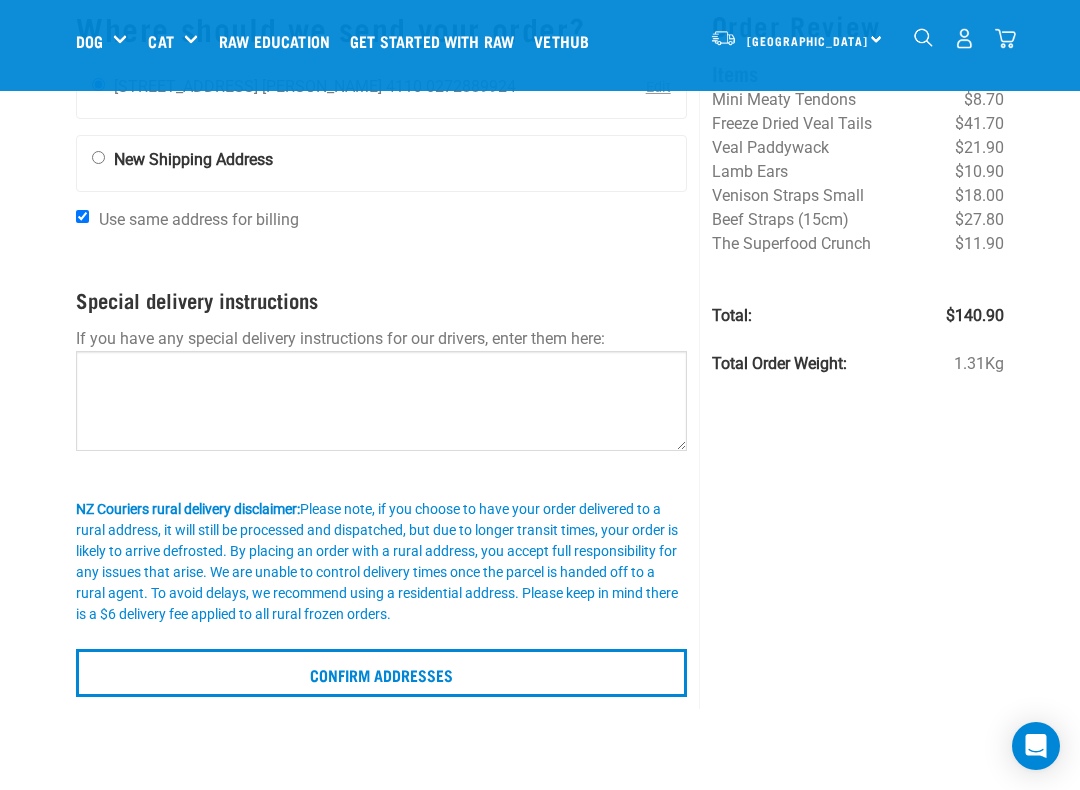 click on "Confirm addresses" at bounding box center [381, 673] 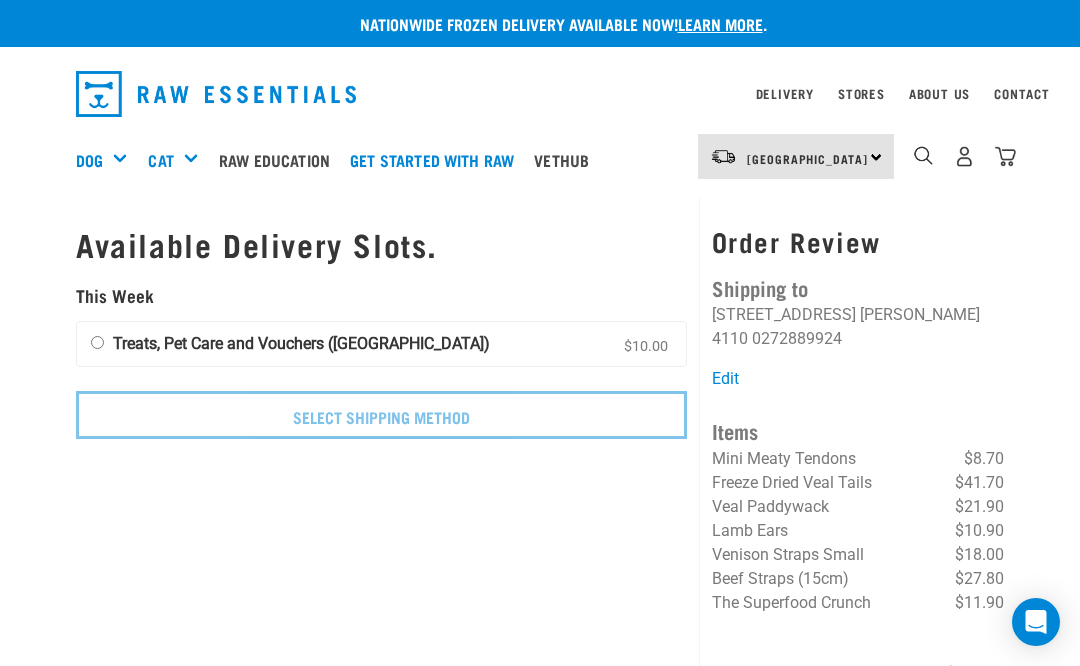 scroll, scrollTop: 8, scrollLeft: 0, axis: vertical 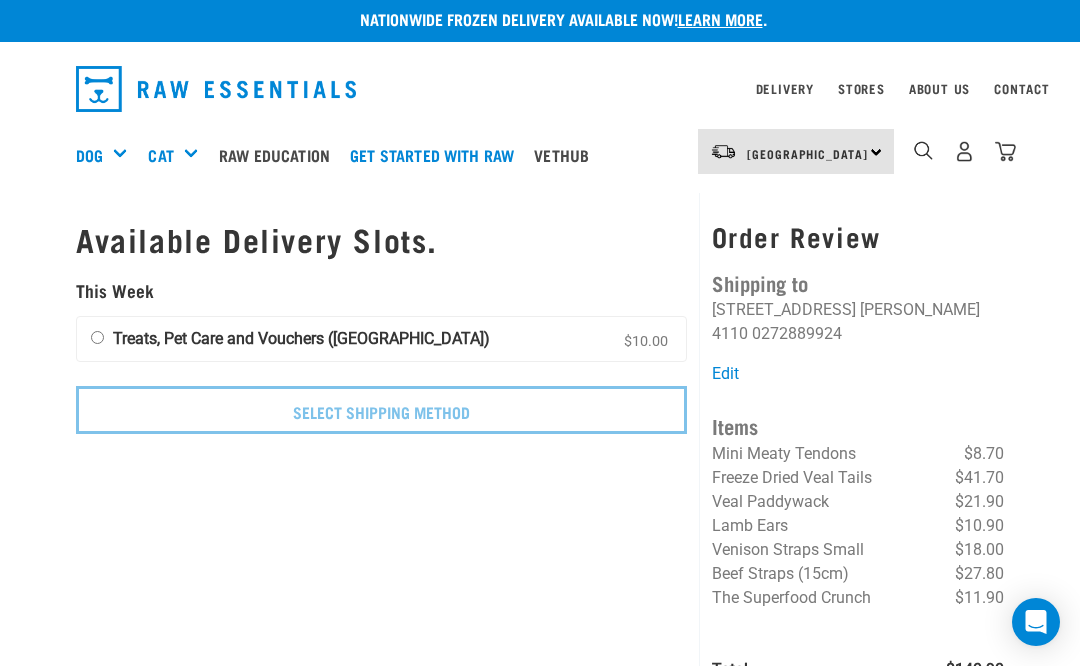 click on "Treats, Pet Care and Vouchers ([GEOGRAPHIC_DATA])
$10.00" at bounding box center (97, 337) 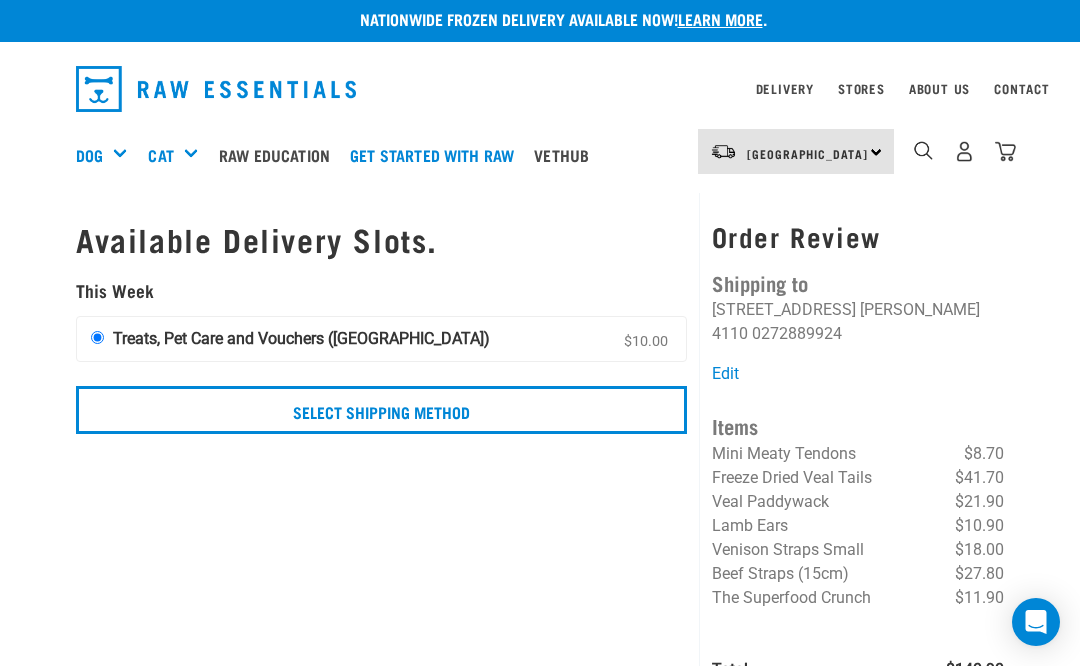 click on "Select Shipping Method" at bounding box center (381, 410) 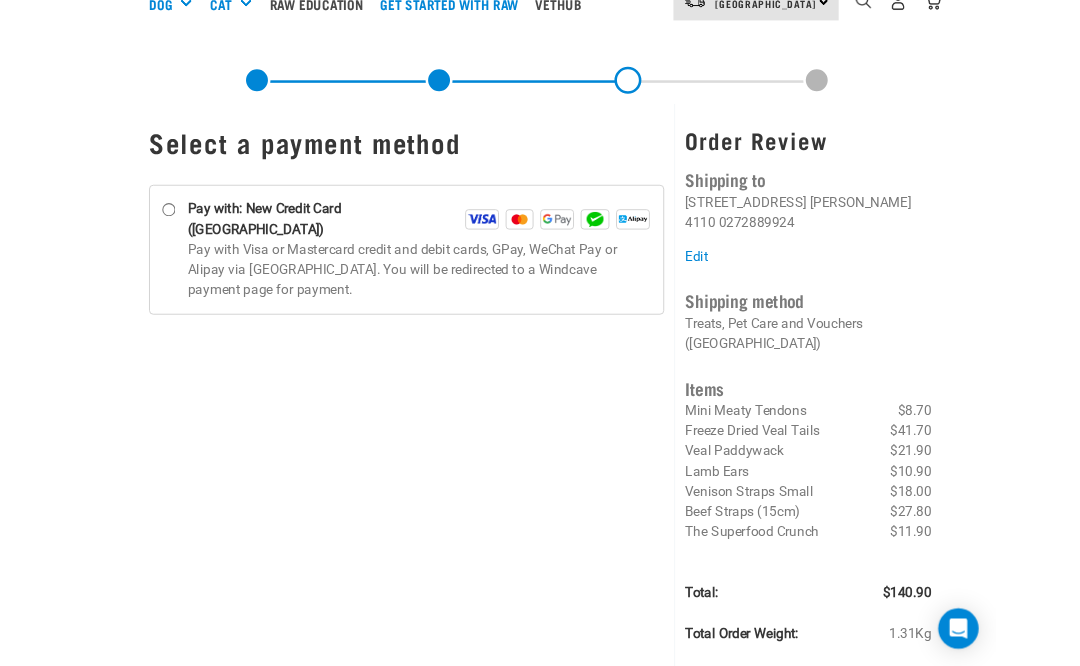 scroll, scrollTop: 0, scrollLeft: 0, axis: both 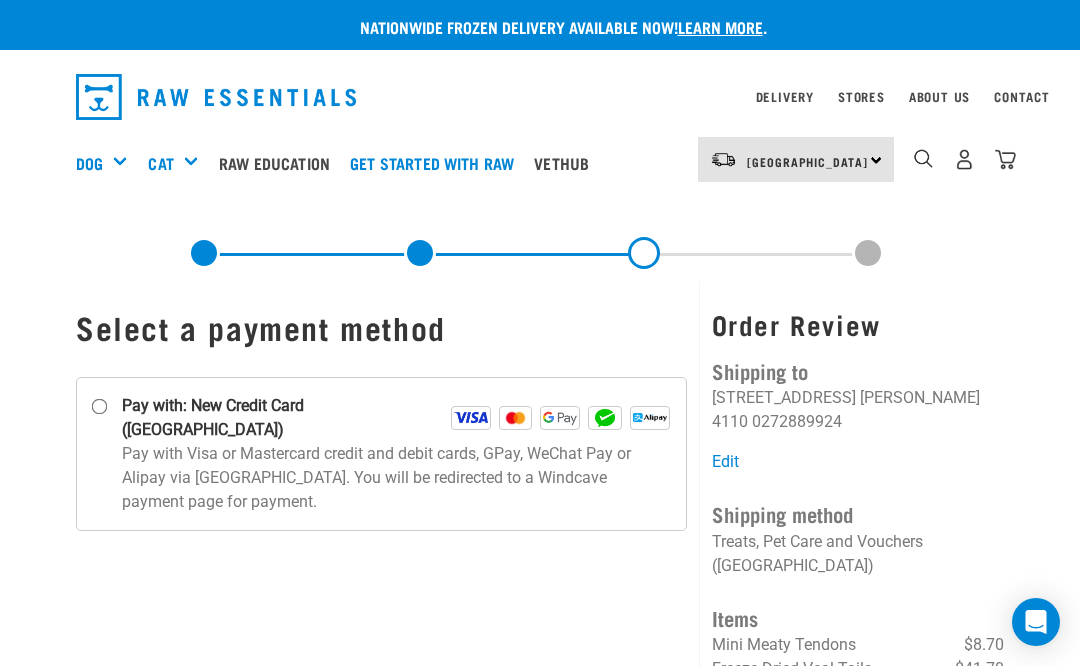 click on "Pay with: New Credit Card (Windcave)" at bounding box center [100, 407] 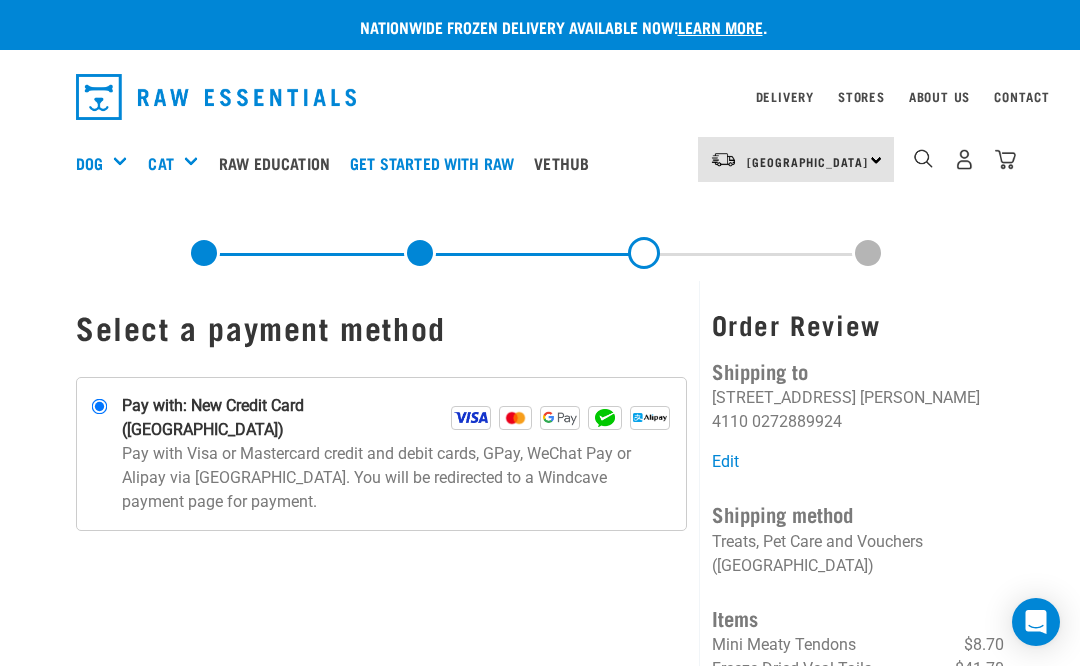 click on "Pay with: New Credit Card (Windcave)" at bounding box center [100, 407] 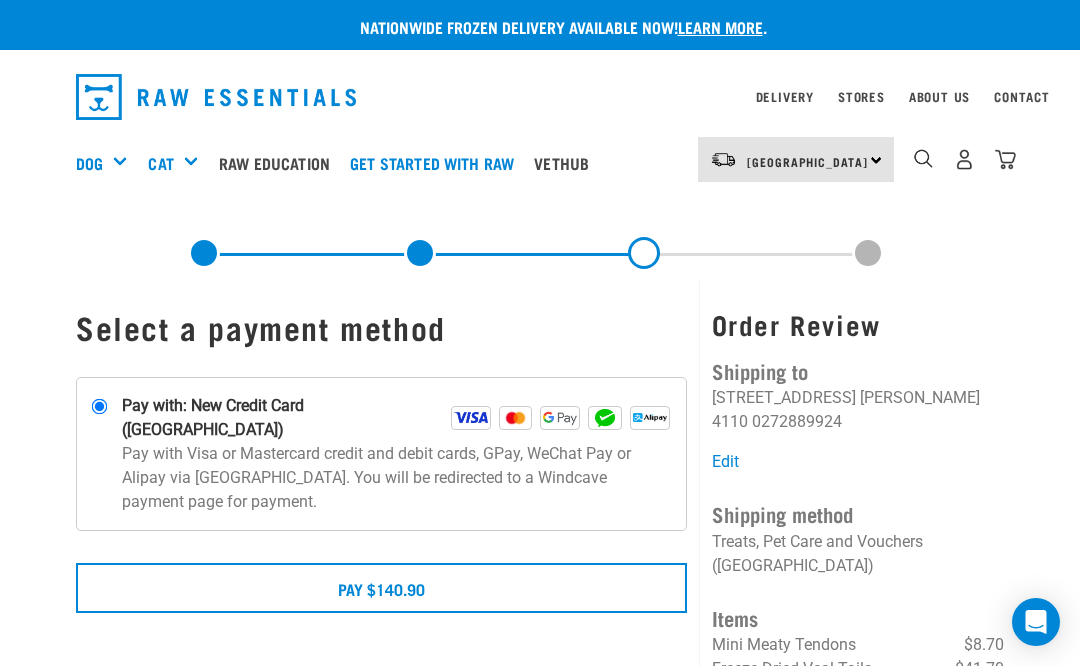 scroll, scrollTop: 0, scrollLeft: 0, axis: both 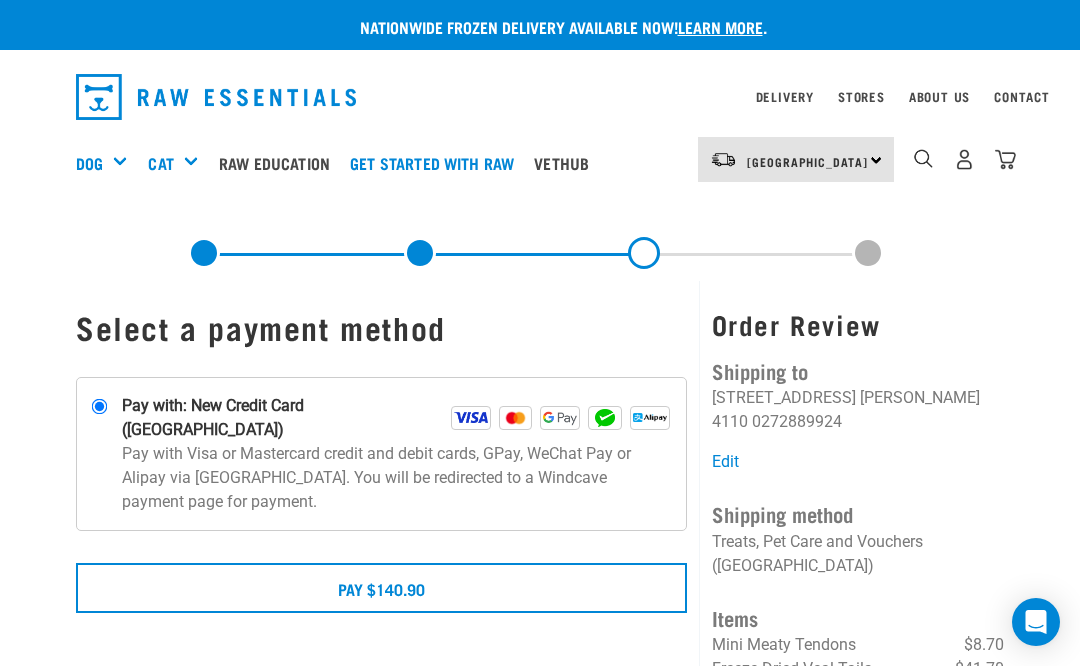 click on "Pay $140.90" at bounding box center (381, 588) 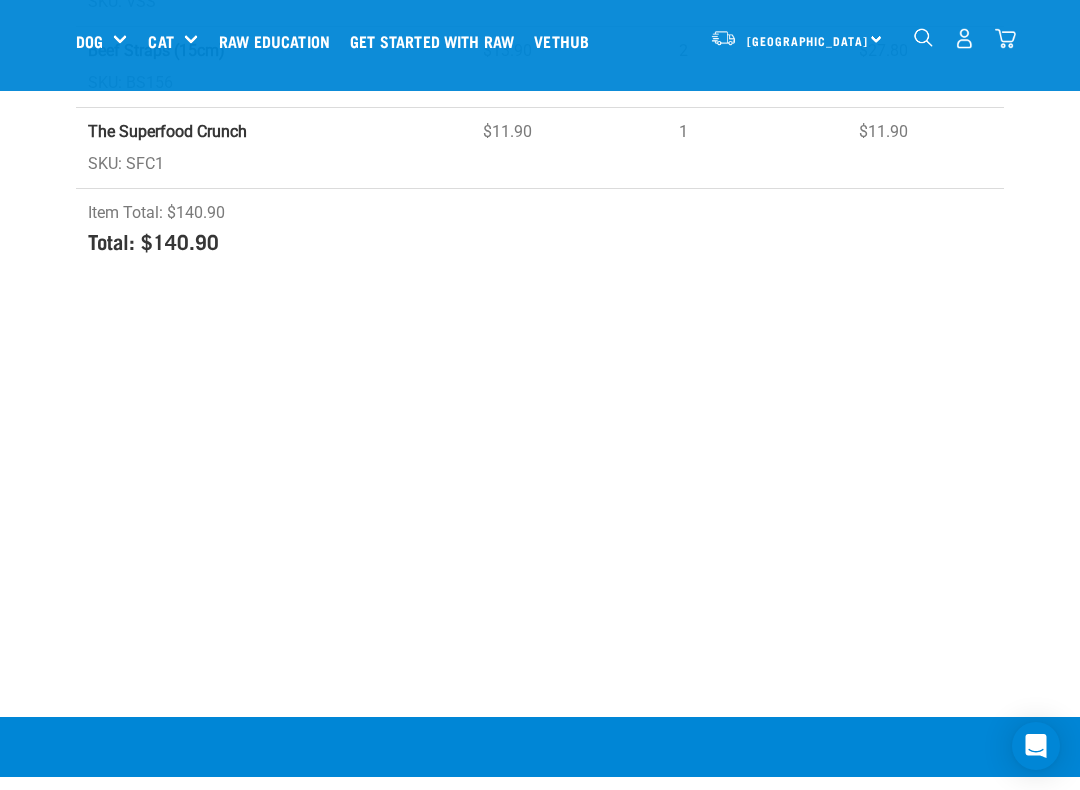 scroll, scrollTop: 796, scrollLeft: 0, axis: vertical 